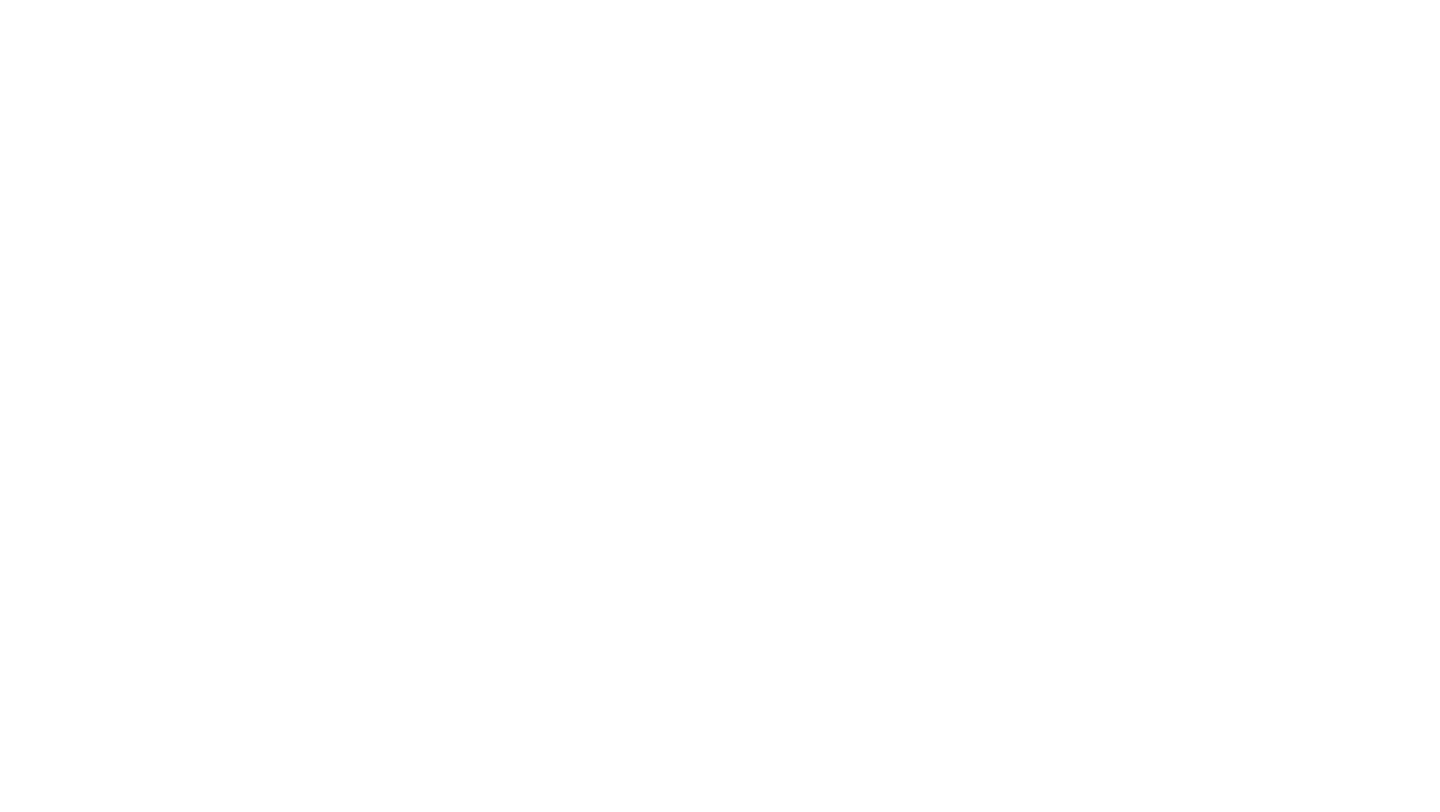 scroll, scrollTop: 0, scrollLeft: 0, axis: both 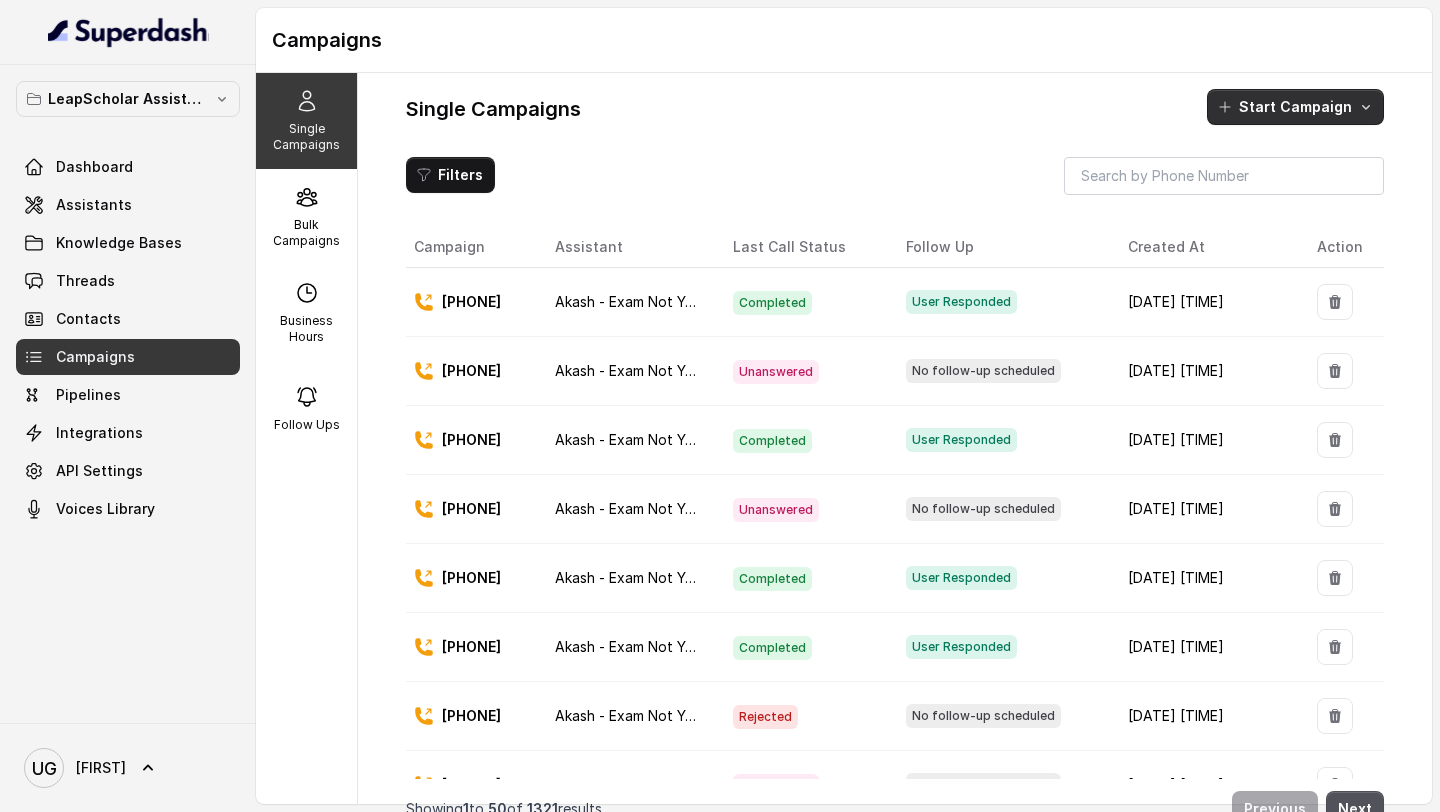 click on "Start Campaign" at bounding box center [1295, 107] 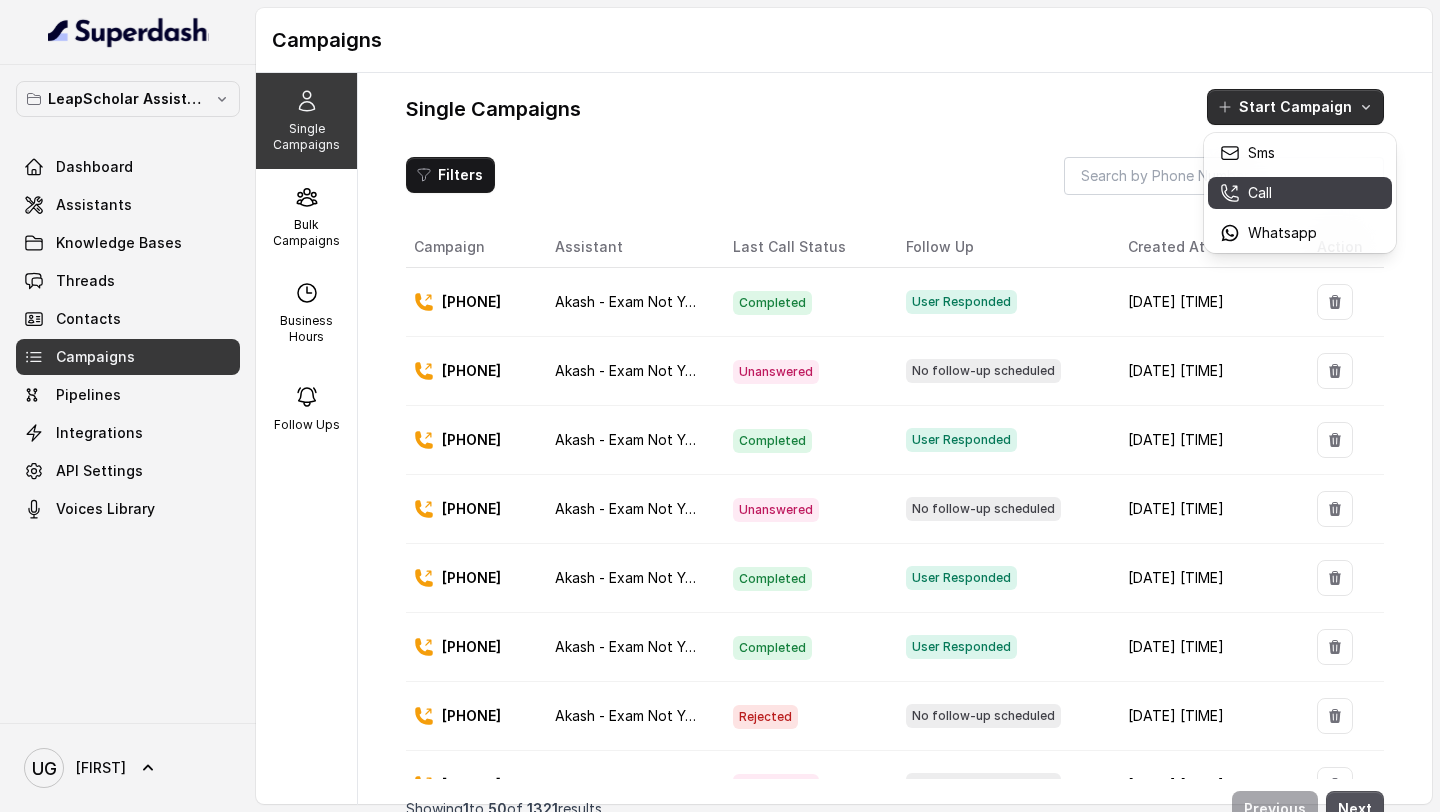click on "Call" at bounding box center (1268, 193) 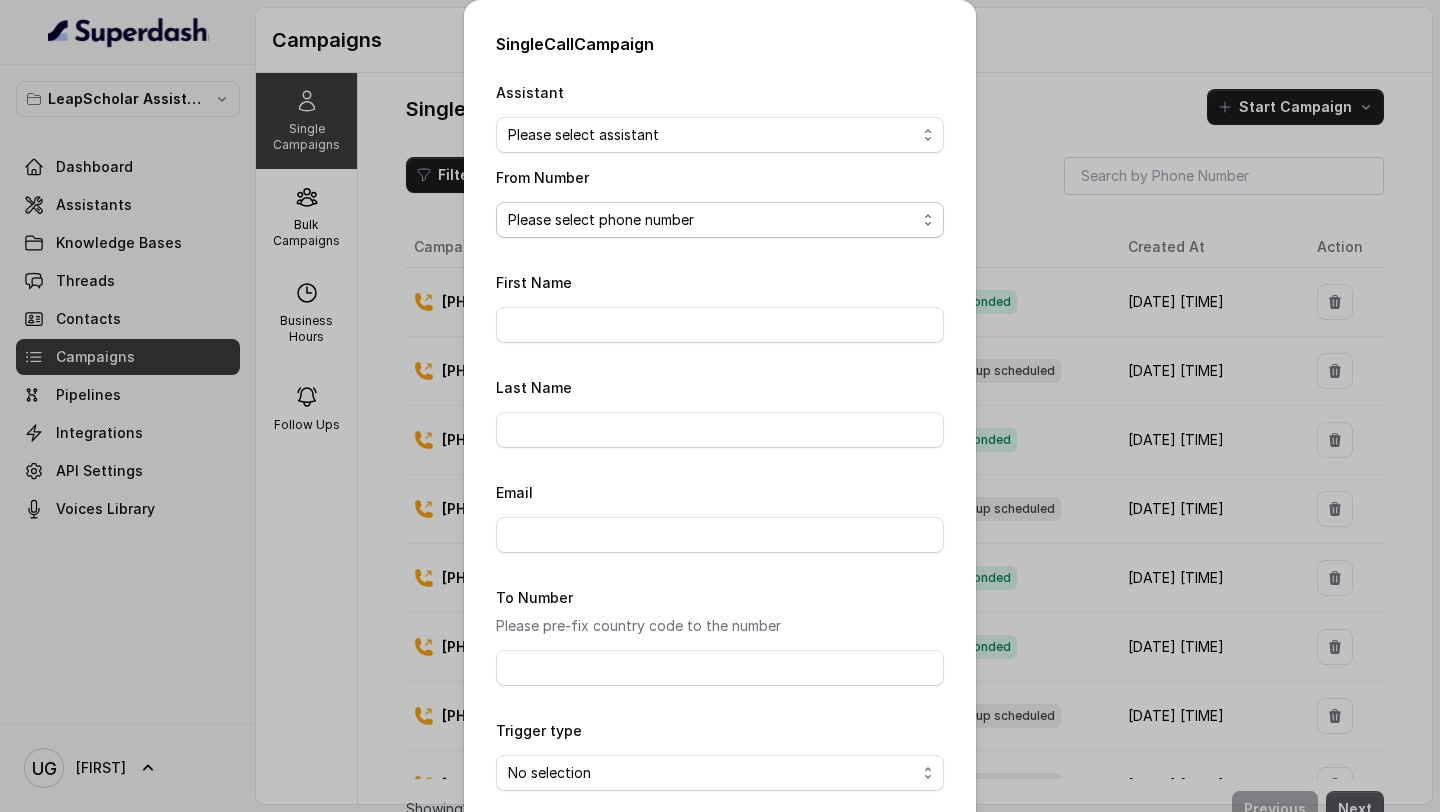 click on "Please select phone number" at bounding box center (720, 220) 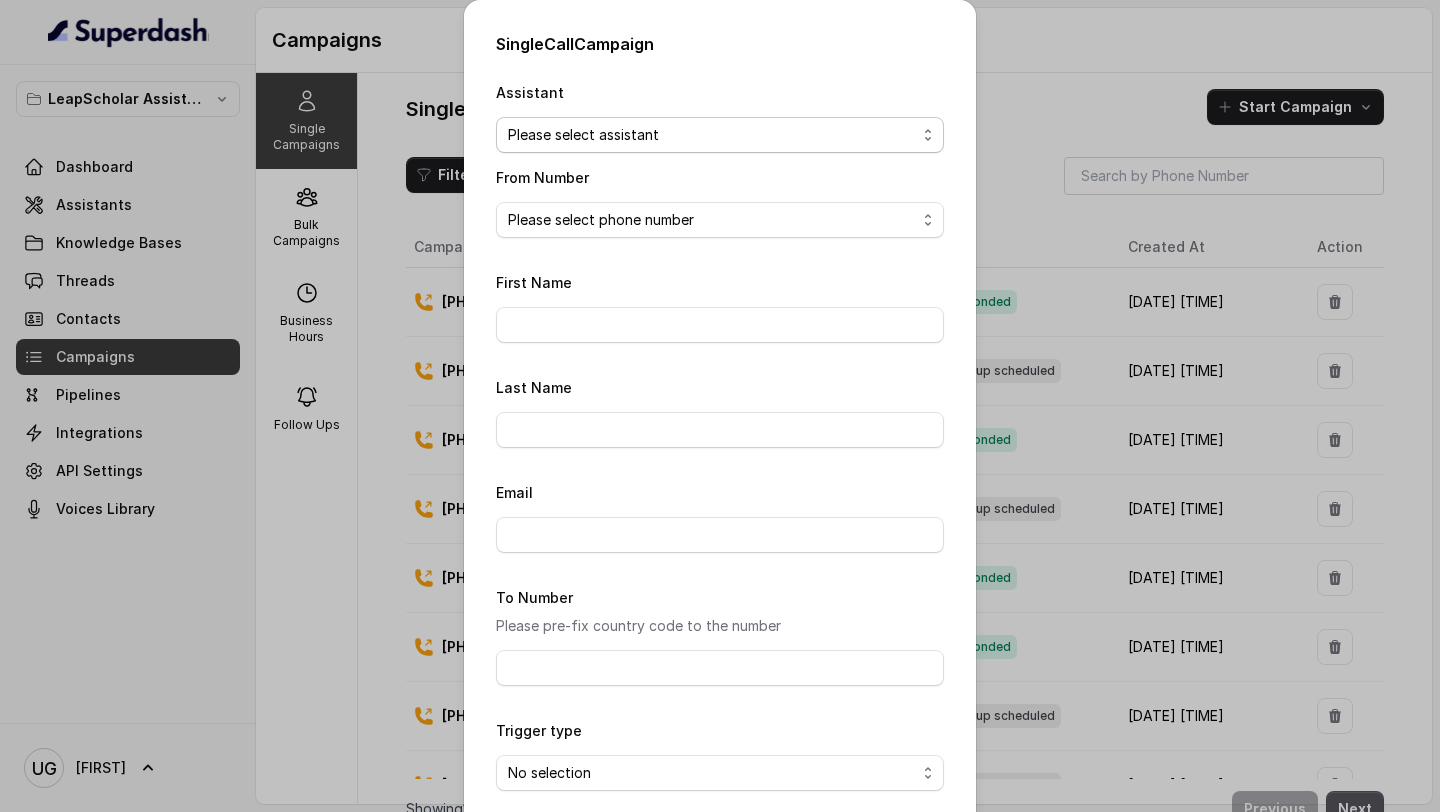 click on "Please select assistant OC-new approach Geebee-Test [FIRST] - Not Sure | PP Cohort 2 - IELTS Booked [FIRST] - Not Sure | C2I Session AI Calling for Masterclass - #RK Cohort 9 - Future Intake IELTS Given Cohort 5 - Webinar Within 1 month Cohort 4 - Qualified but Meeting not attended Cohort 10 - Future Intake Non-IELTS Cohort 13 - IELTS Masterclass Attended Cohort 14 - Generic Cohort 11 - IELTS Demo Attended Cohort 12 - IELTS Demo Not Attended AI-IELTS (Testing) [FIRST]- Exam booked [FIRST] - Exam Given  [FIRST] - Exam Not Yet Decided Deferral BoFu IELTS_DEMO_gk" at bounding box center [720, 135] 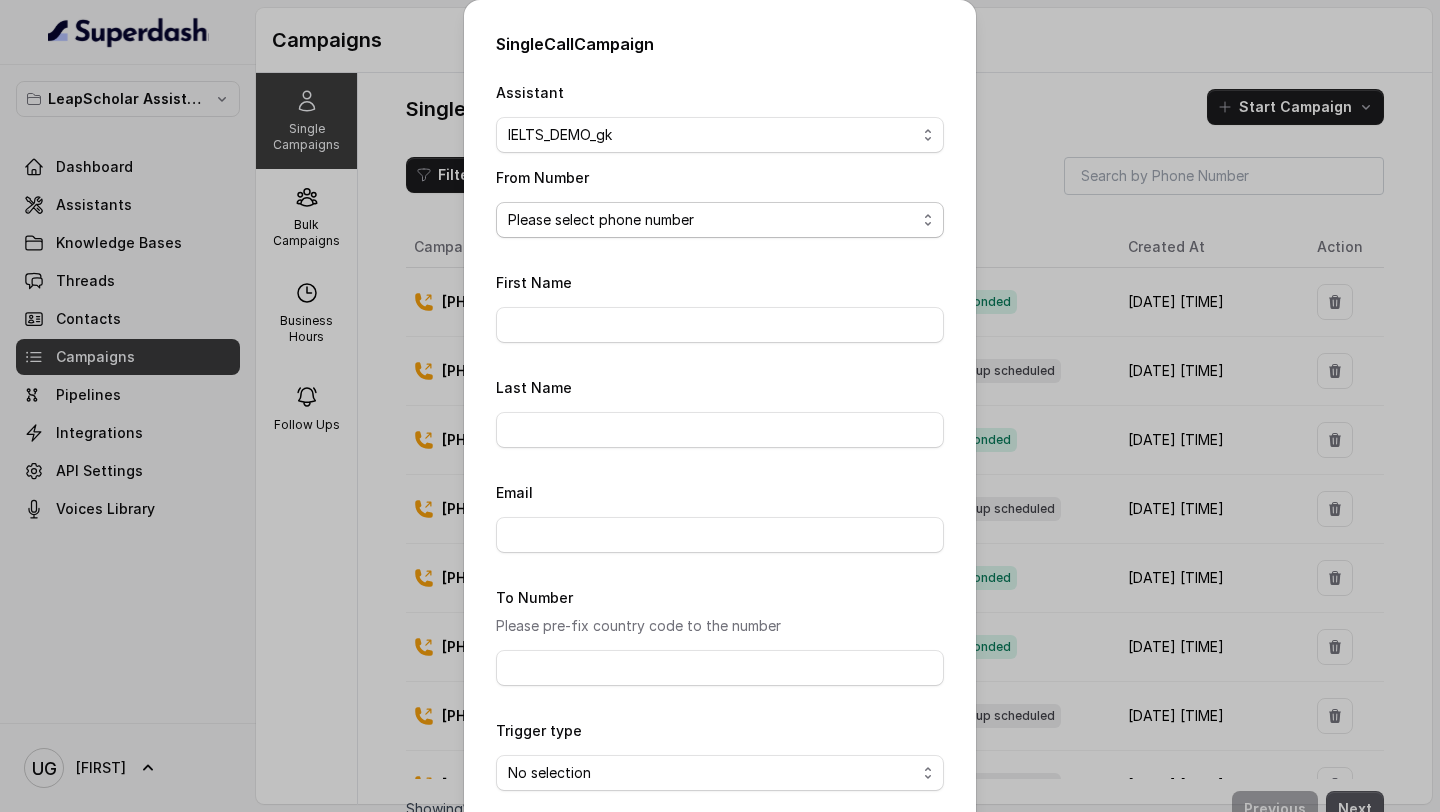 click on "Please select phone number [PHONE]" at bounding box center [720, 220] 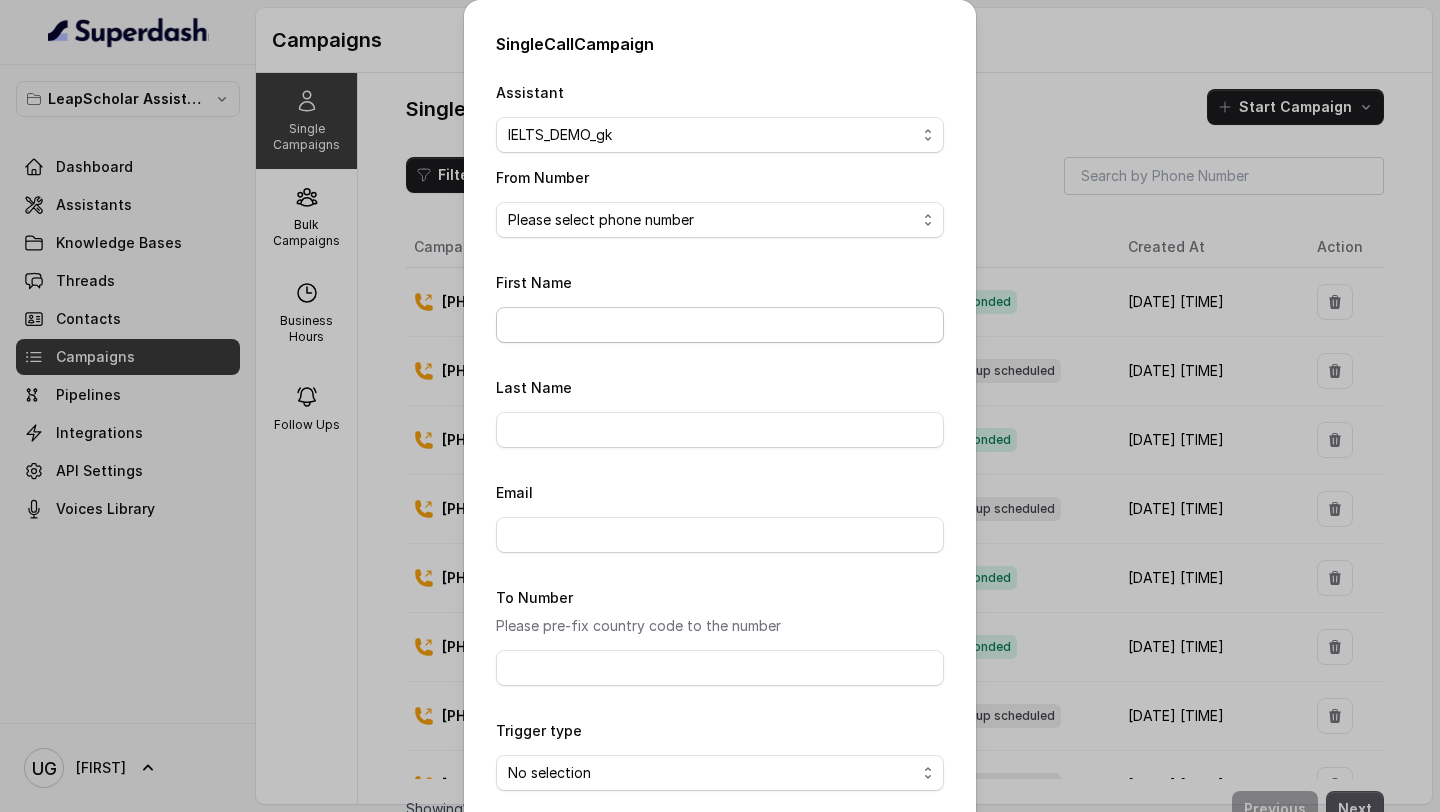 drag, startPoint x: 703, startPoint y: 262, endPoint x: 637, endPoint y: 322, distance: 89.19641 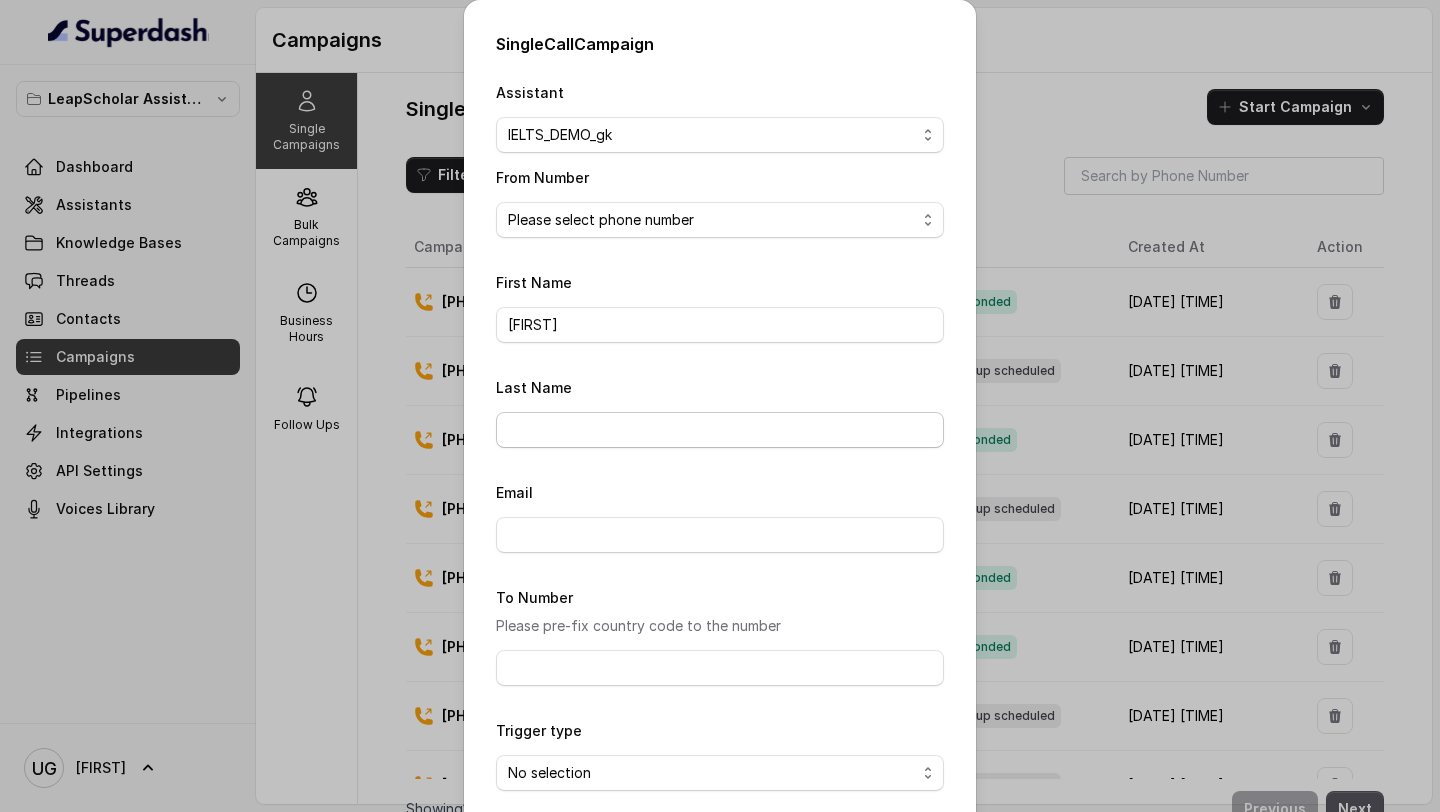 type on "[FIRST]" 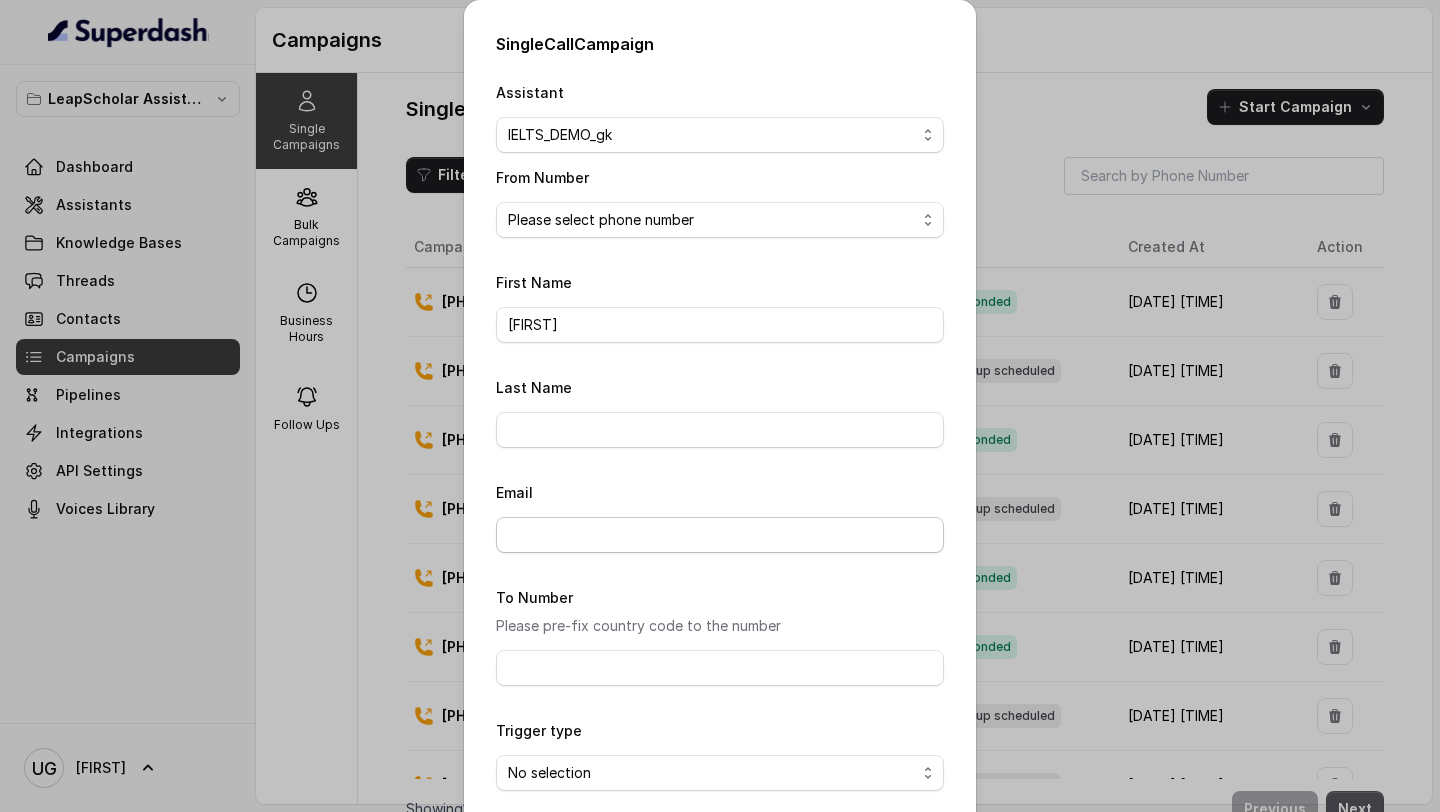click on "Email" at bounding box center [720, 535] 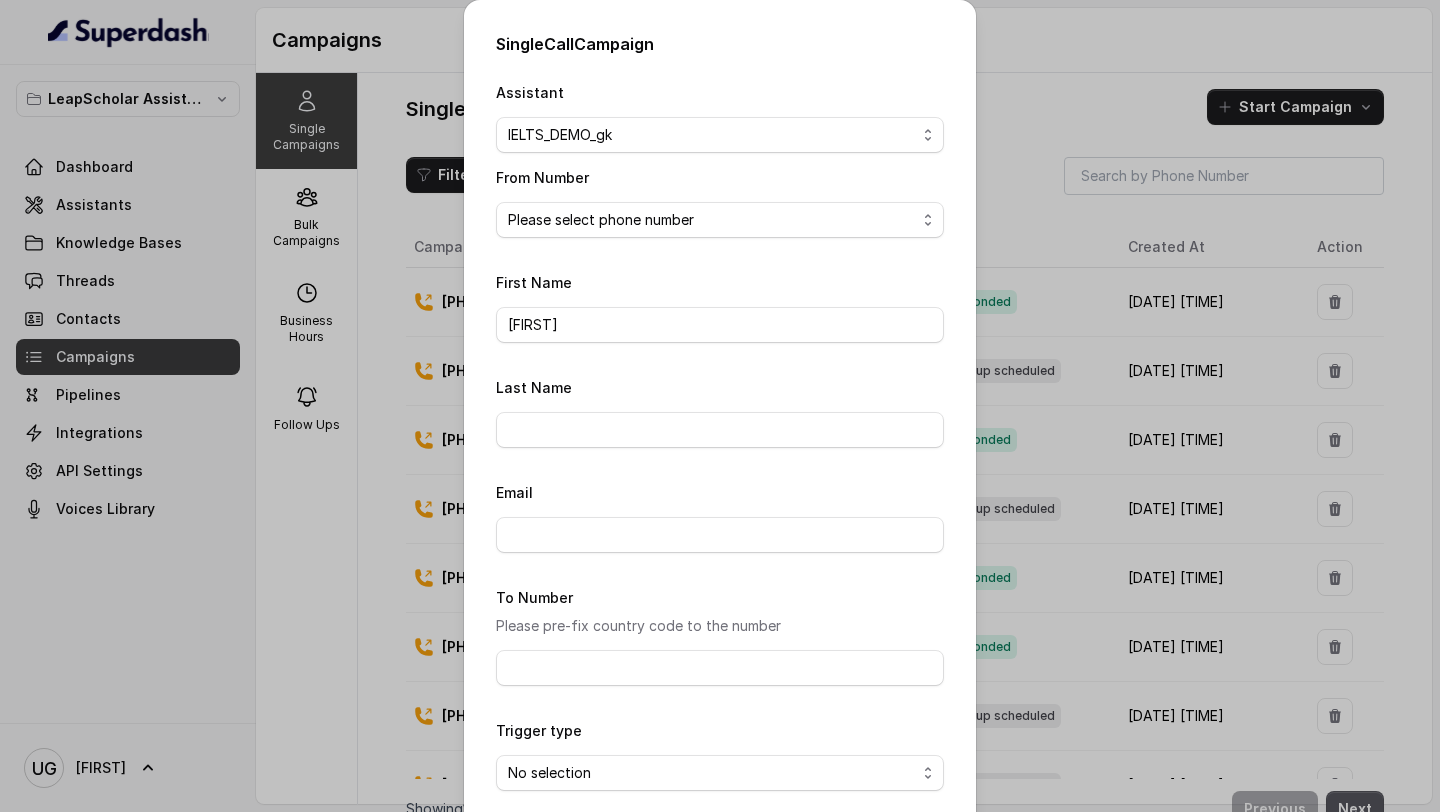 click on "Email" at bounding box center [720, 306] 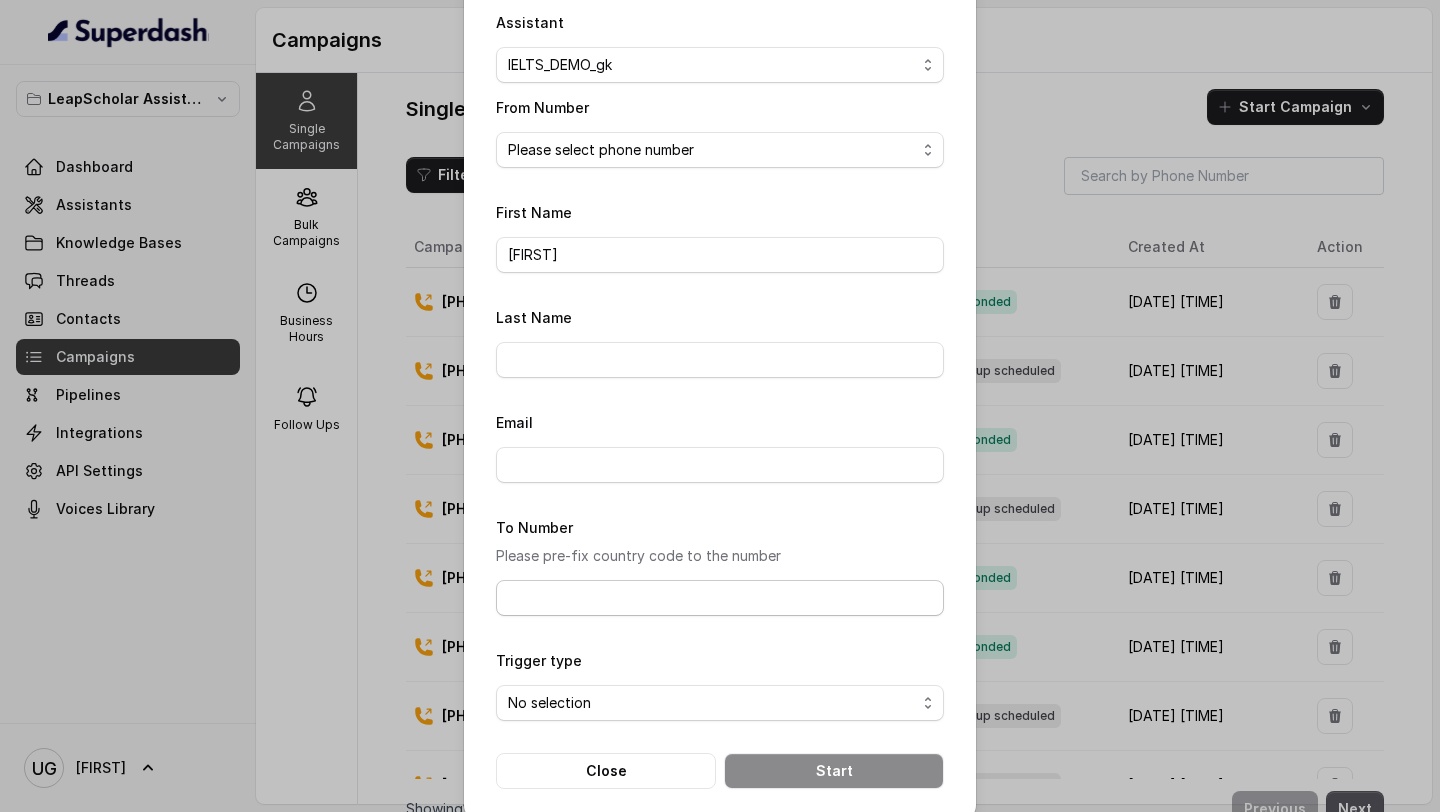 scroll, scrollTop: 91, scrollLeft: 0, axis: vertical 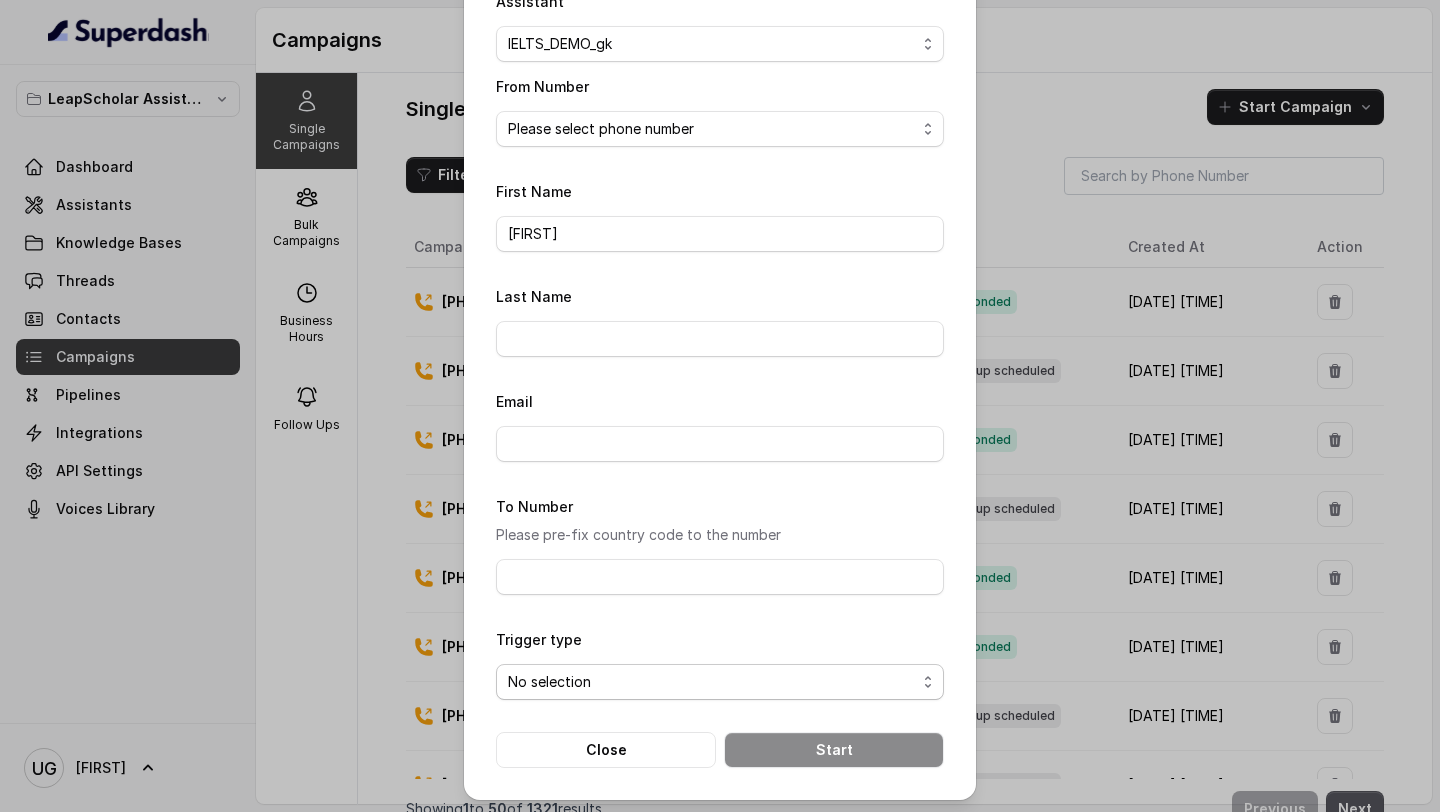 click on "No selection Trigger Immediately Trigger based on campaign configuration" at bounding box center (720, 682) 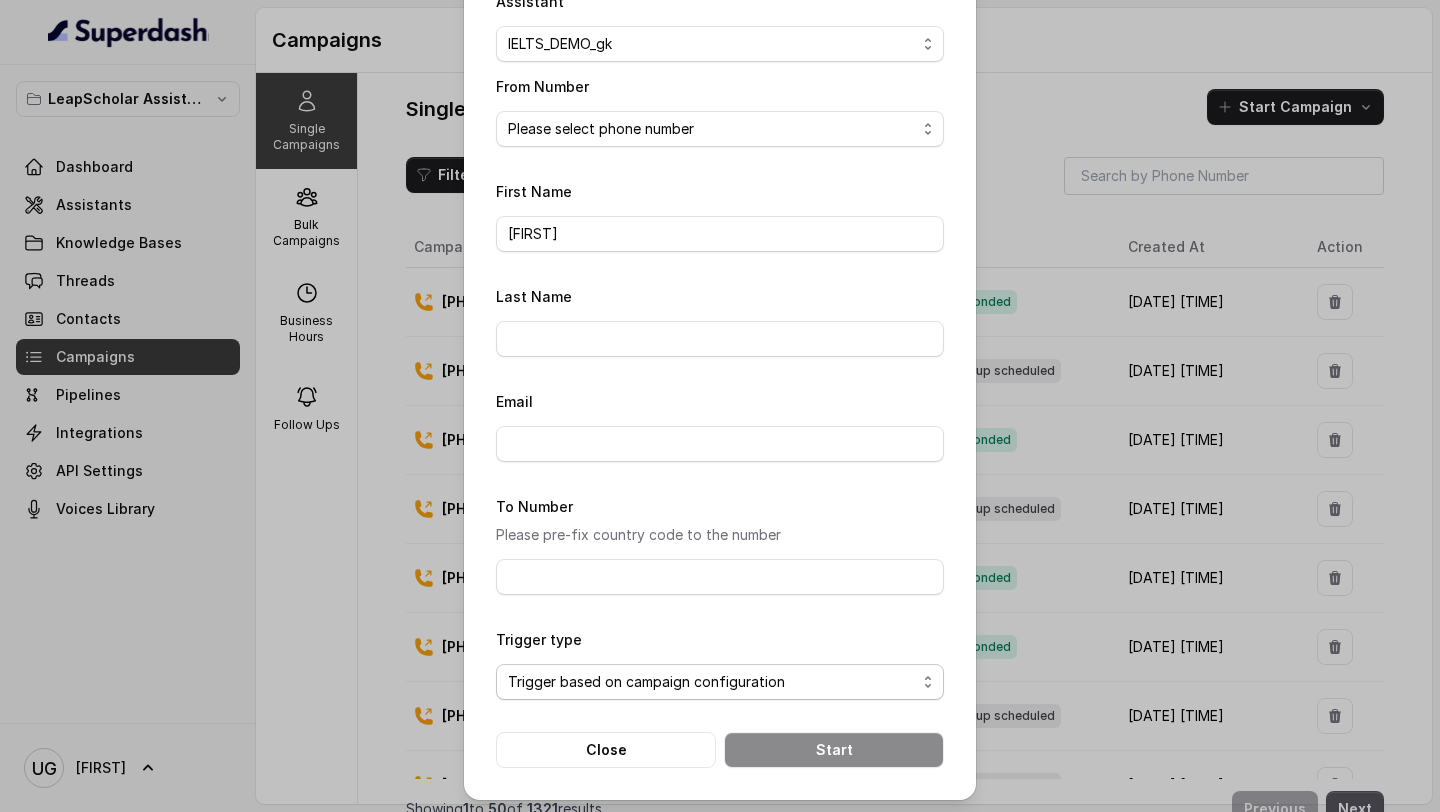 click on "No selection Trigger Immediately Trigger based on campaign configuration" at bounding box center (720, 682) 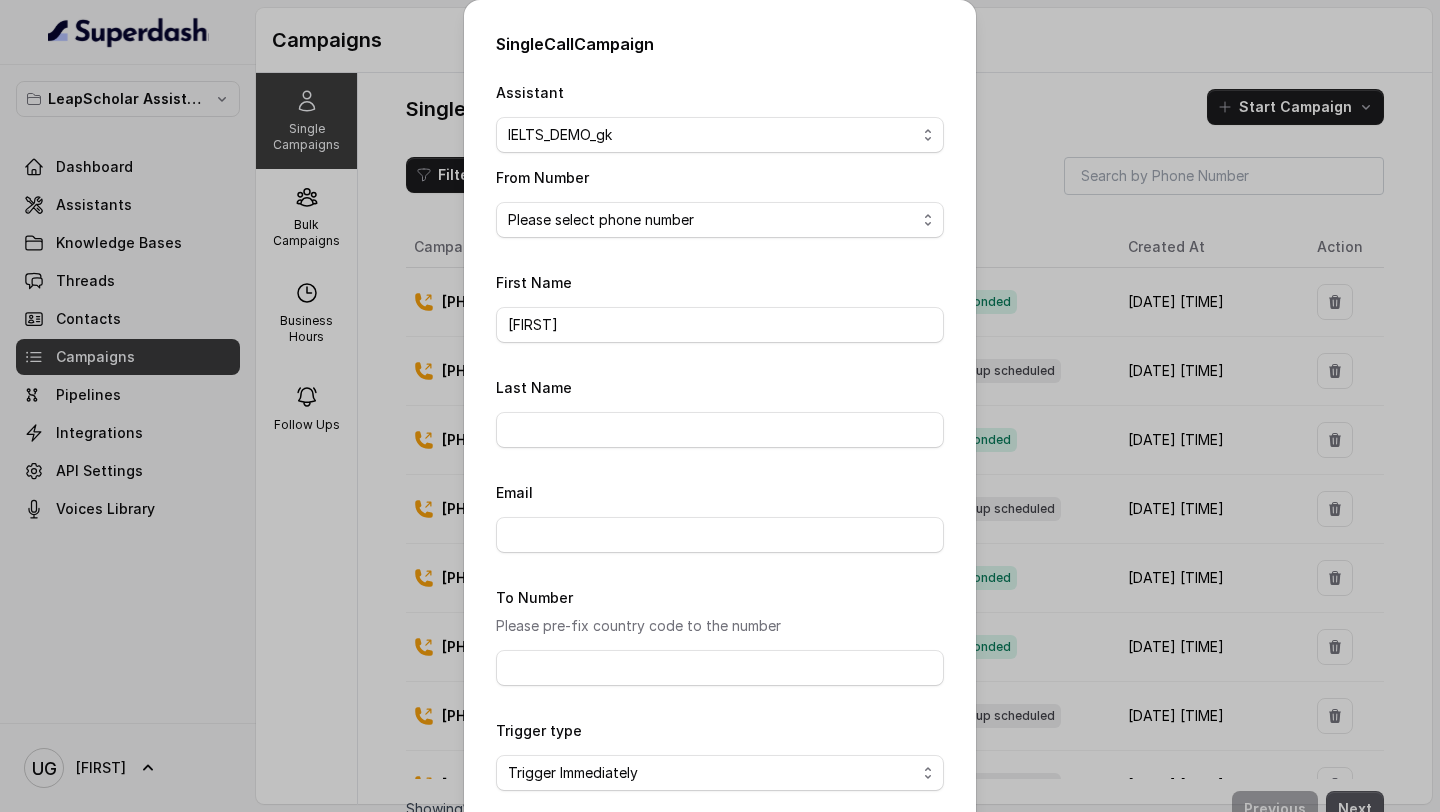 scroll, scrollTop: 91, scrollLeft: 0, axis: vertical 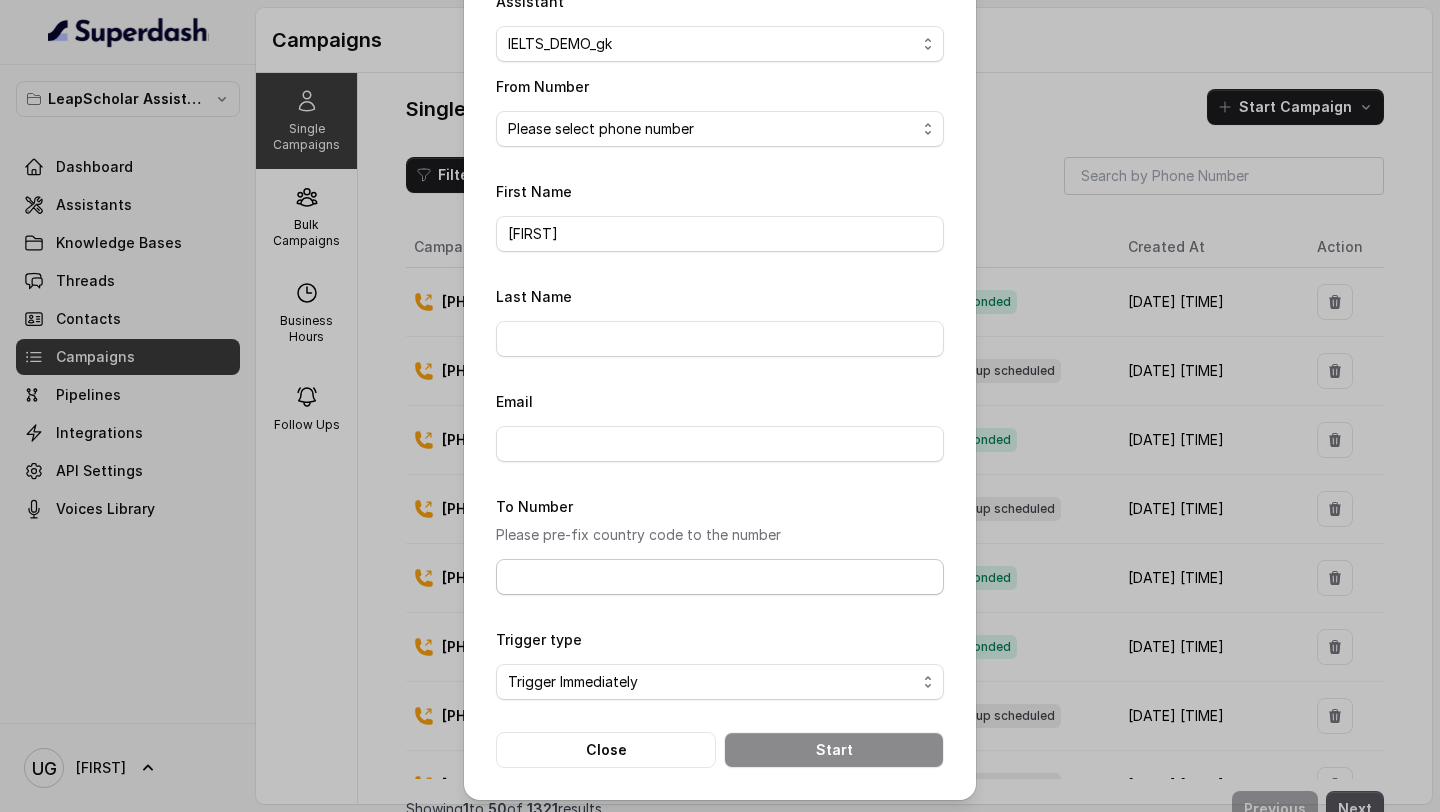 click on "To Number" at bounding box center [720, 577] 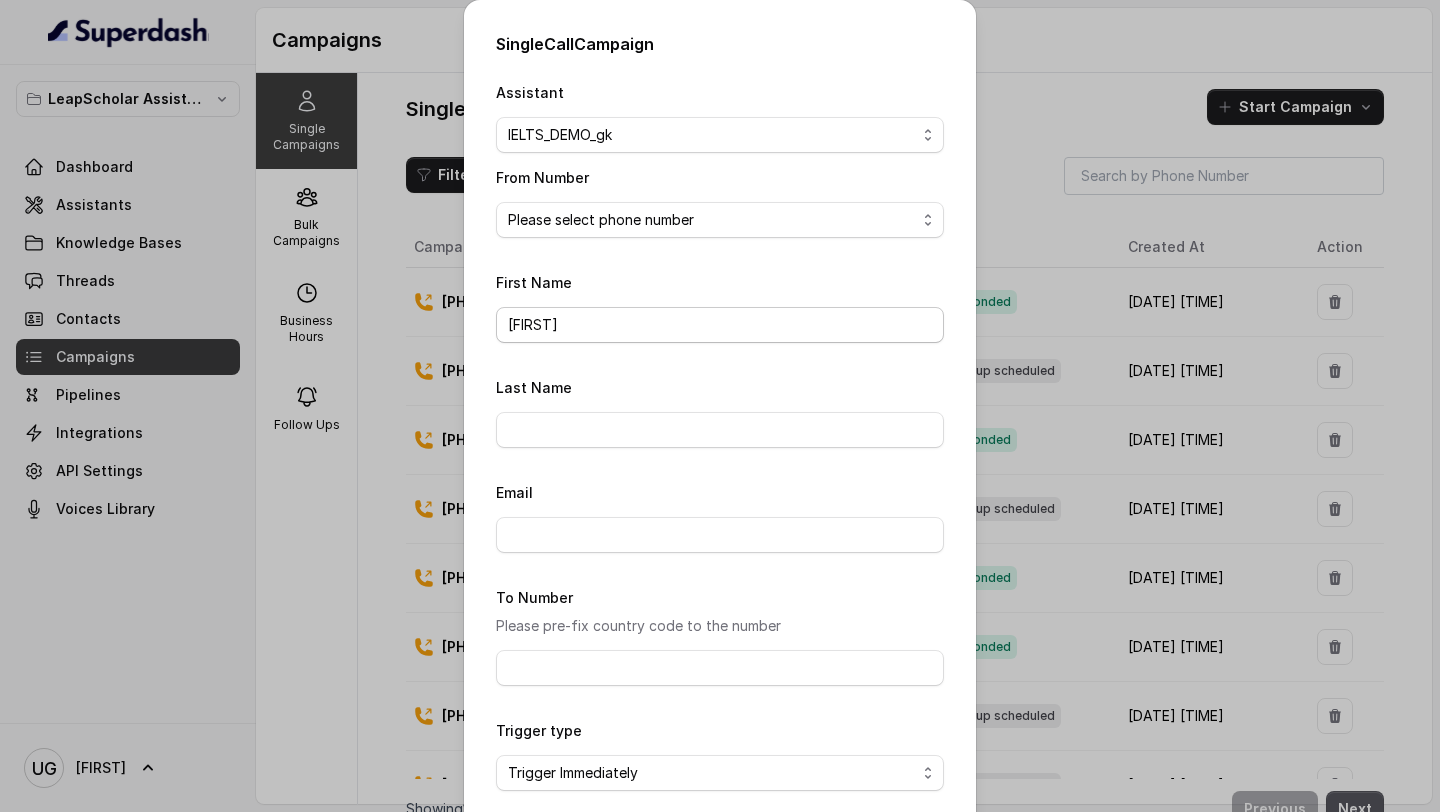 scroll, scrollTop: 91, scrollLeft: 0, axis: vertical 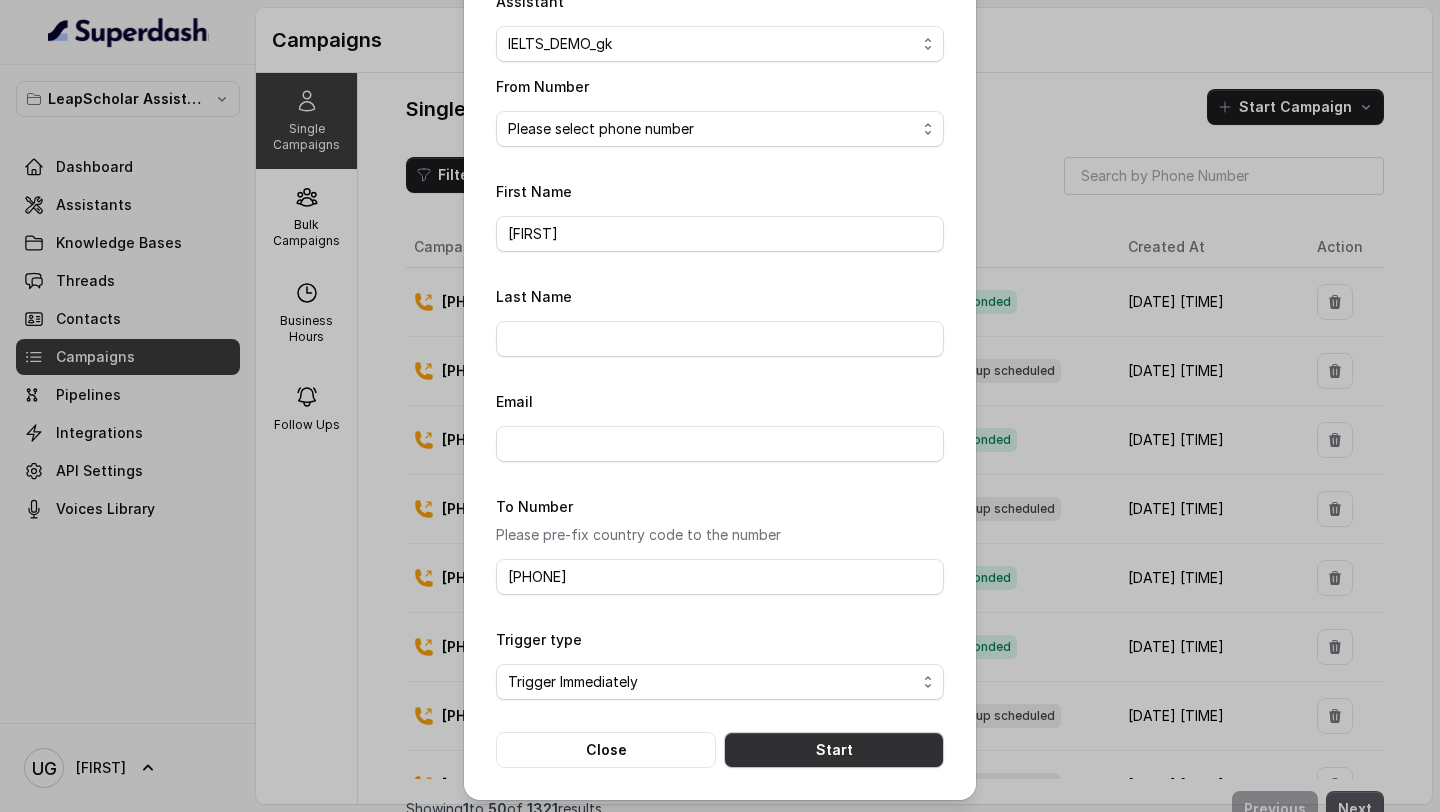 type on "[PHONE]" 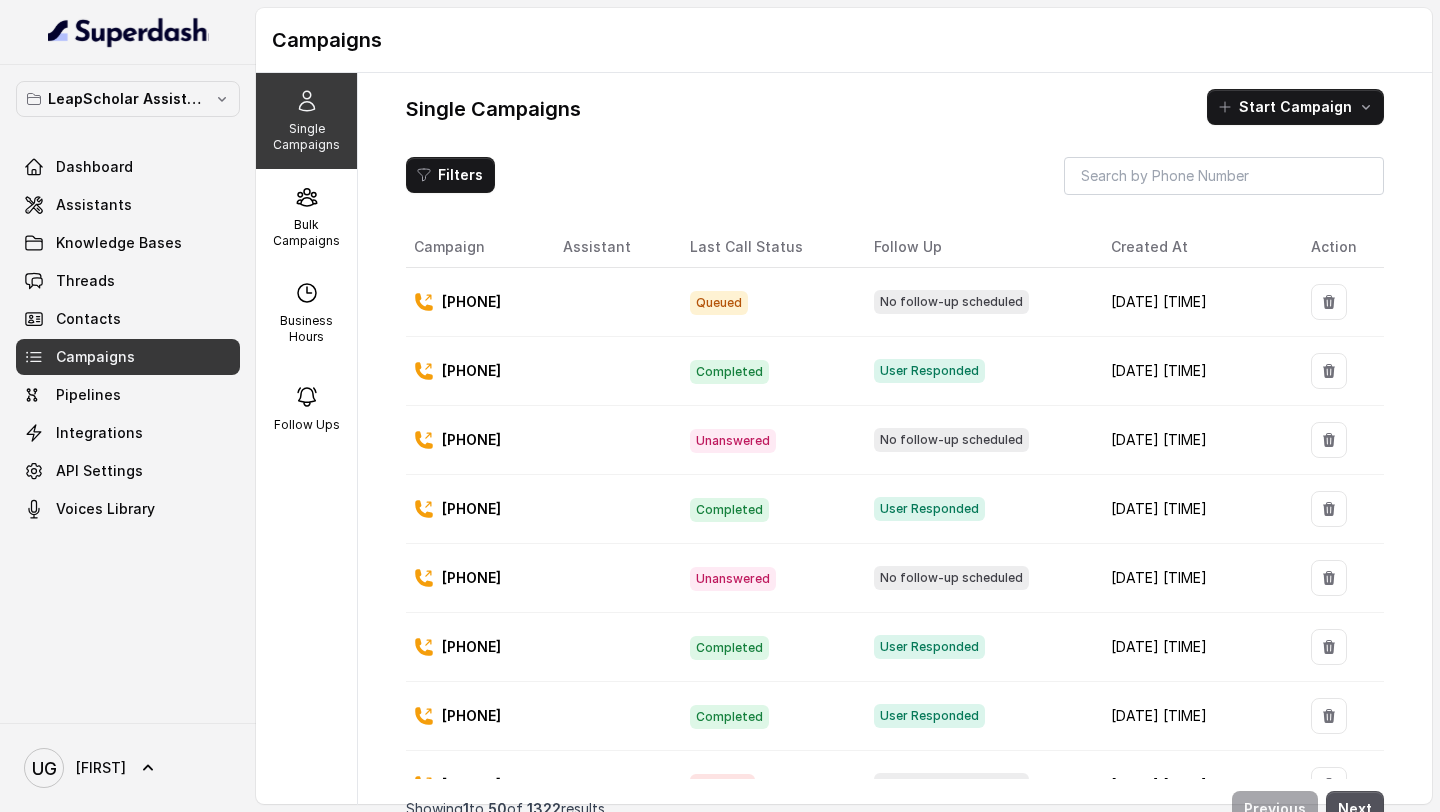 drag, startPoint x: 571, startPoint y: 302, endPoint x: 466, endPoint y: 309, distance: 105.23308 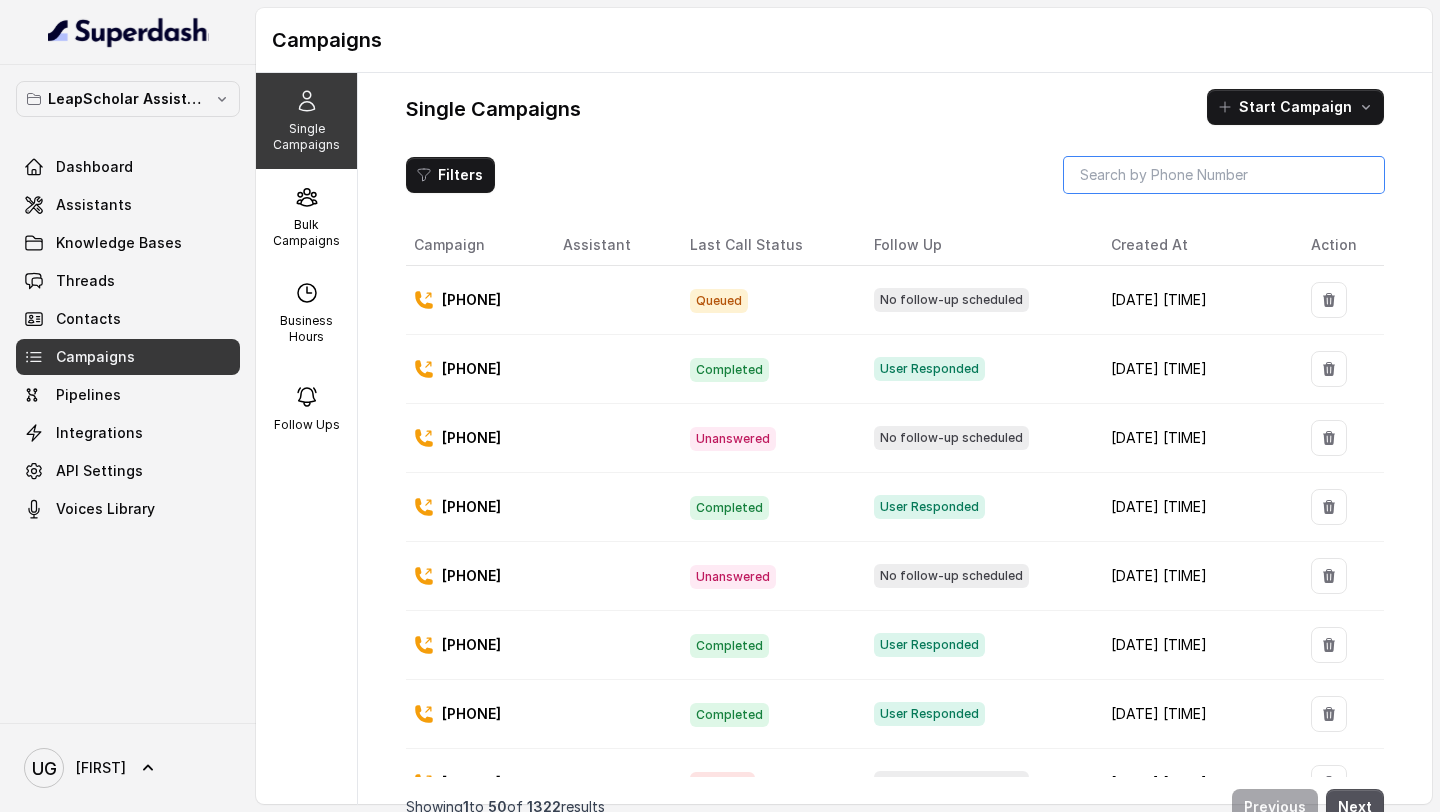 click at bounding box center [1224, 175] 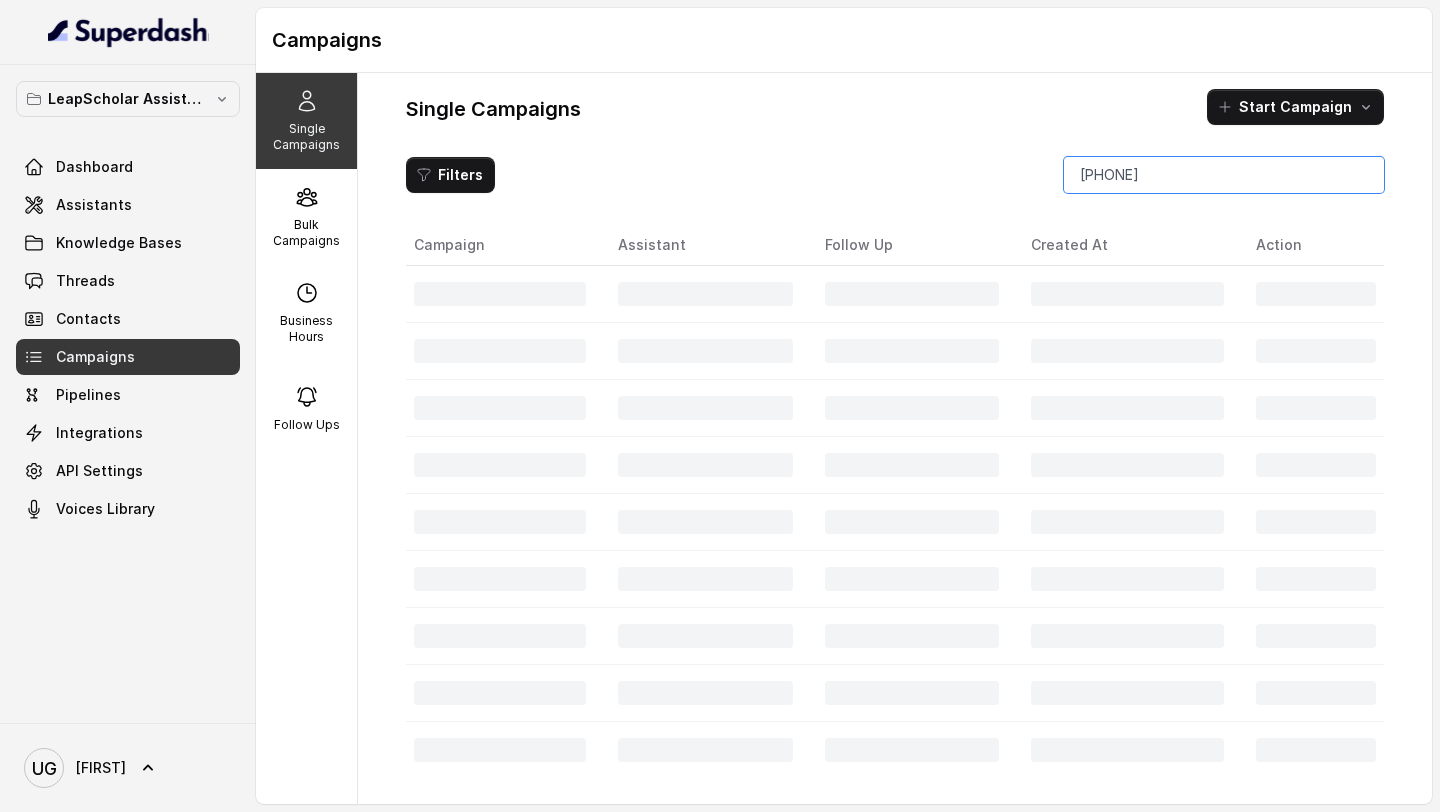 type on "[PHONE]" 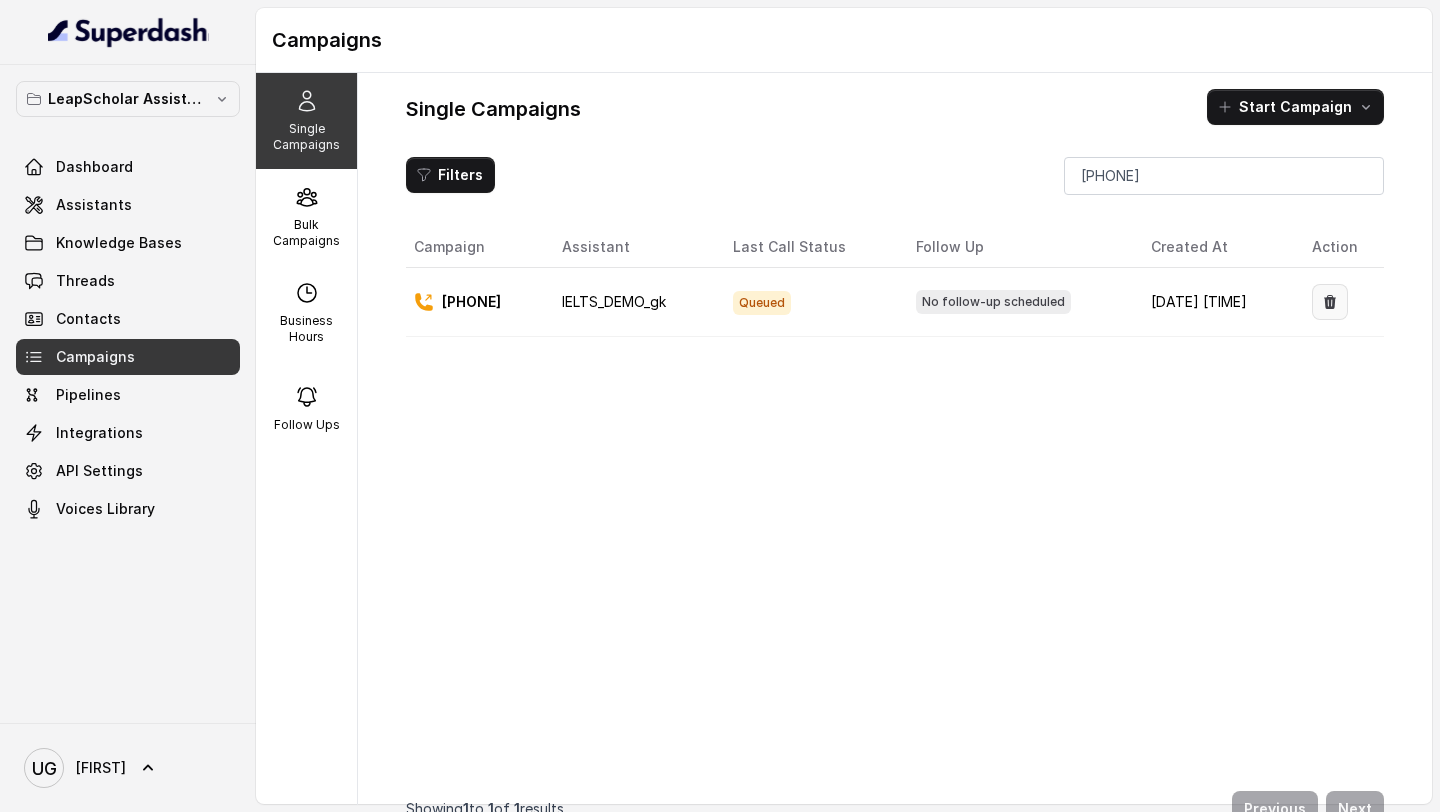 click at bounding box center (1330, 302) 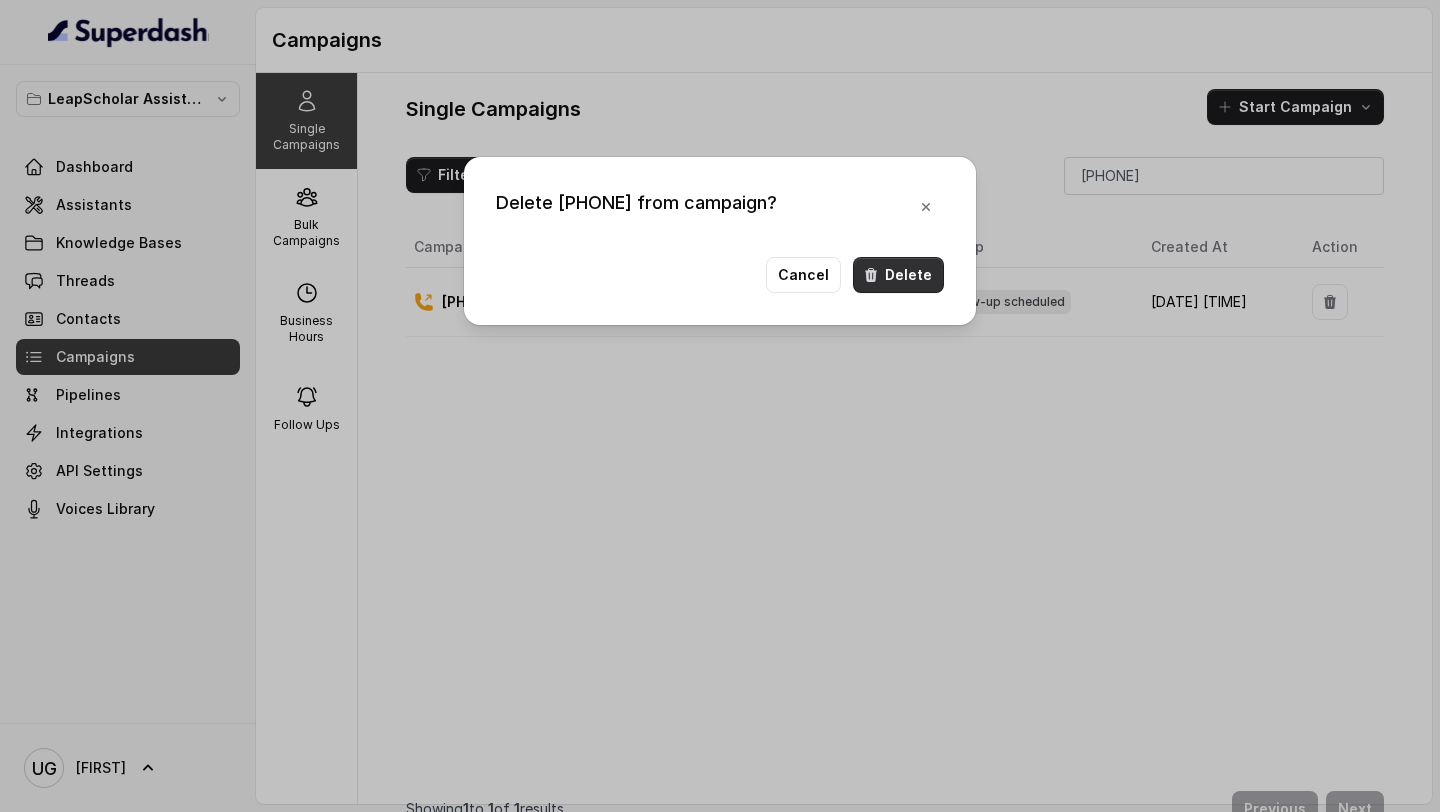 click on "Delete" at bounding box center (898, 275) 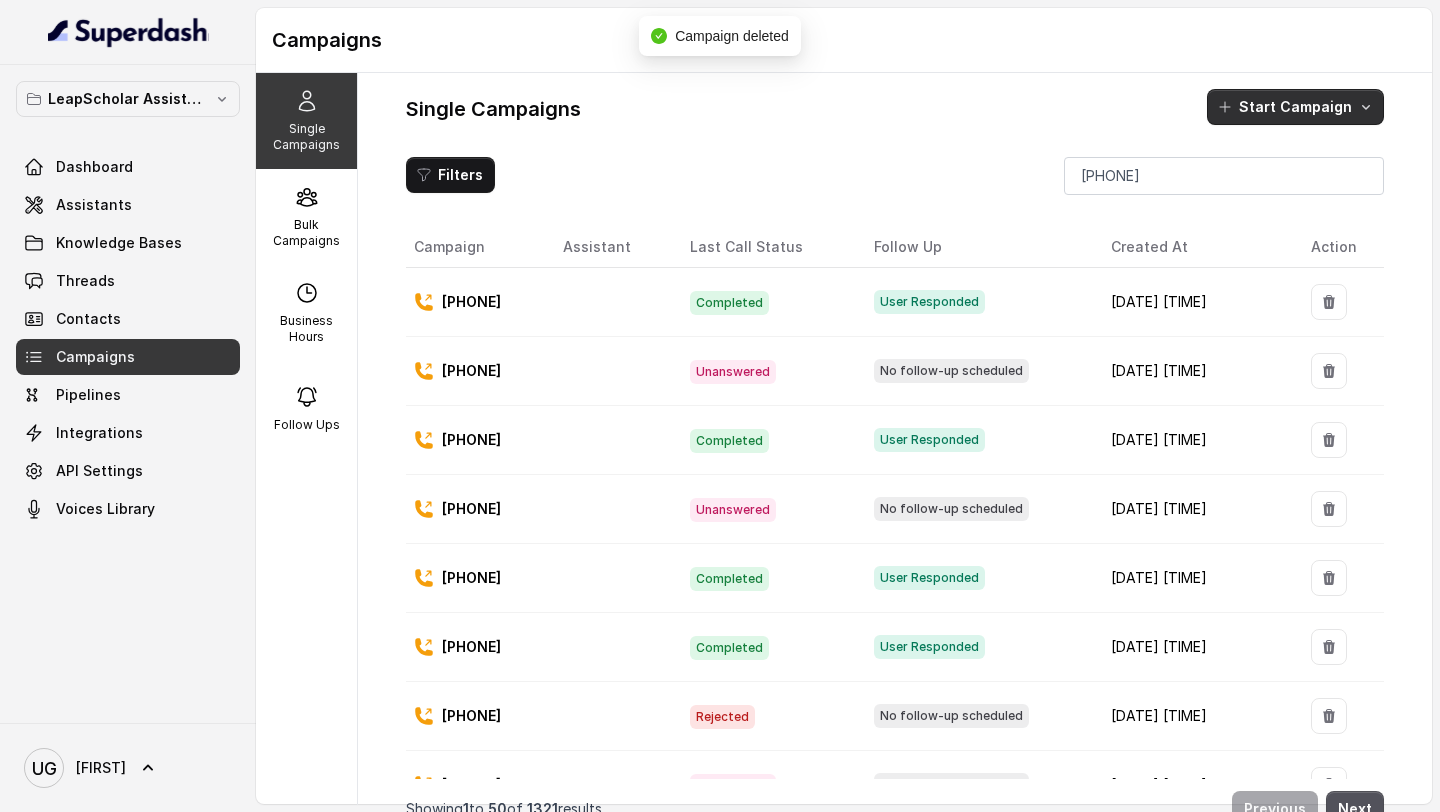 click on "Start Campaign" at bounding box center (1295, 107) 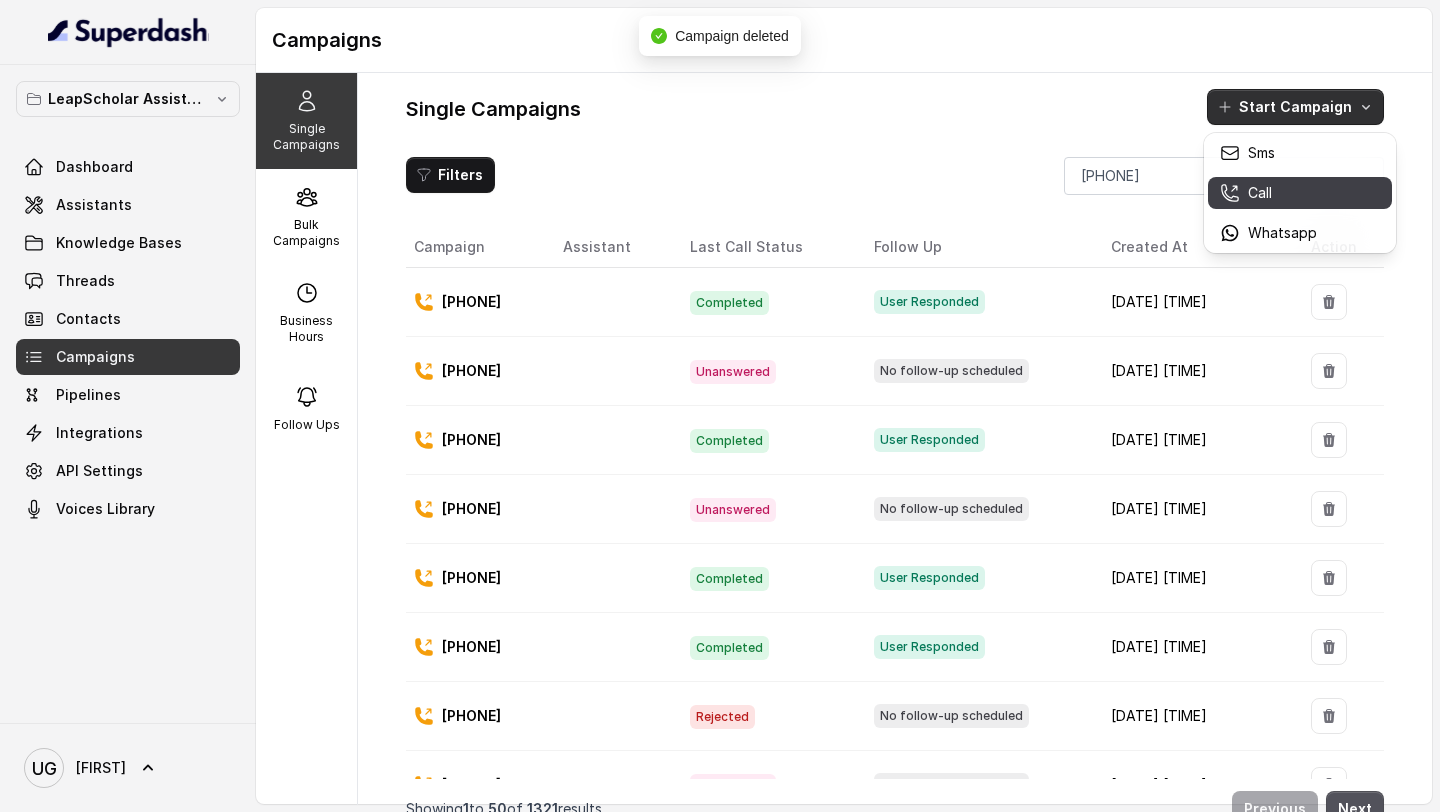 click on "Call" at bounding box center (1268, 193) 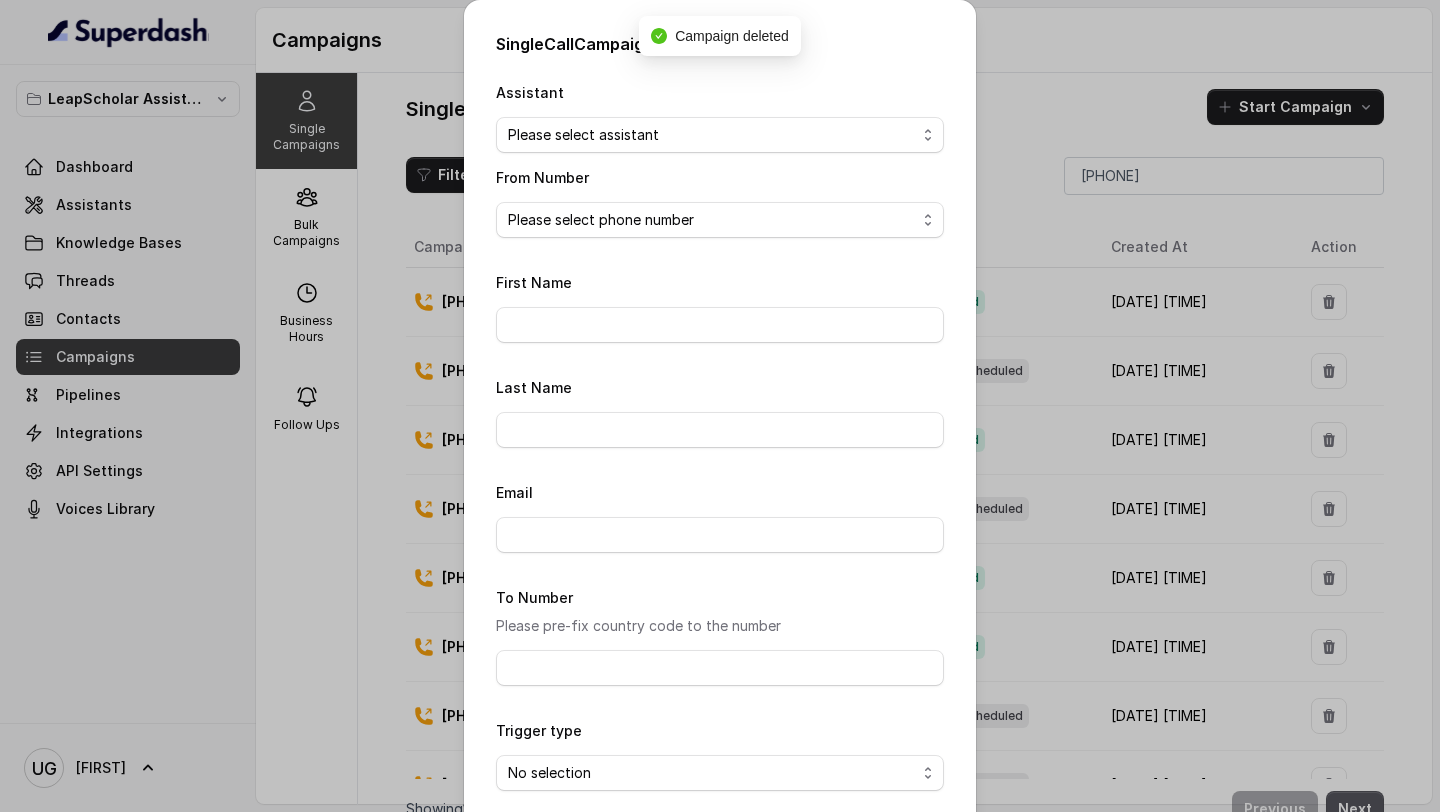 click on "Please select assistant OC-new approach Geebee-Test [FIRST] - Not Sure | PP Cohort 2 - IELTS Booked [FIRST] - Not Sure | C2I Session AI Calling for Masterclass - #RK Cohort 9 - Future Intake IELTS Given Cohort 5 - Webinar Within 1 month Cohort 4 - Qualified but Meeting not attended Cohort 10 - Future Intake Non-IELTS Cohort 13 - IELTS Masterclass Attended Cohort 14 - Generic Cohort 11 - IELTS Demo Attended Cohort 12 - IELTS Demo Not Attended AI-IELTS (Testing) [FIRST]- Exam booked [FIRST] - Exam Given  [FIRST] - Exam Not Yet Decided Deferral BoFu IELTS_DEMO_gk" at bounding box center (720, 135) 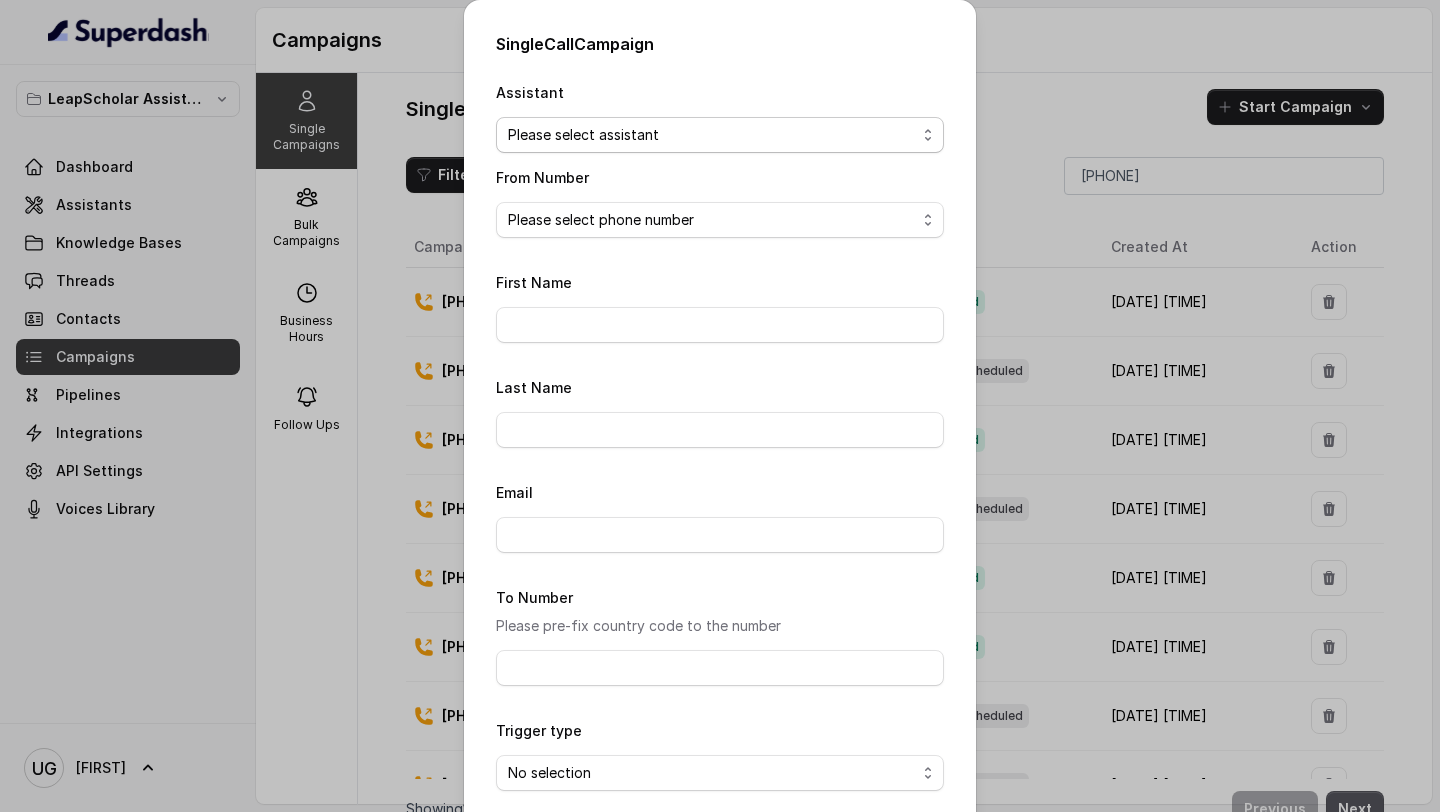 select on "68595ca65ae4414c83fb2851" 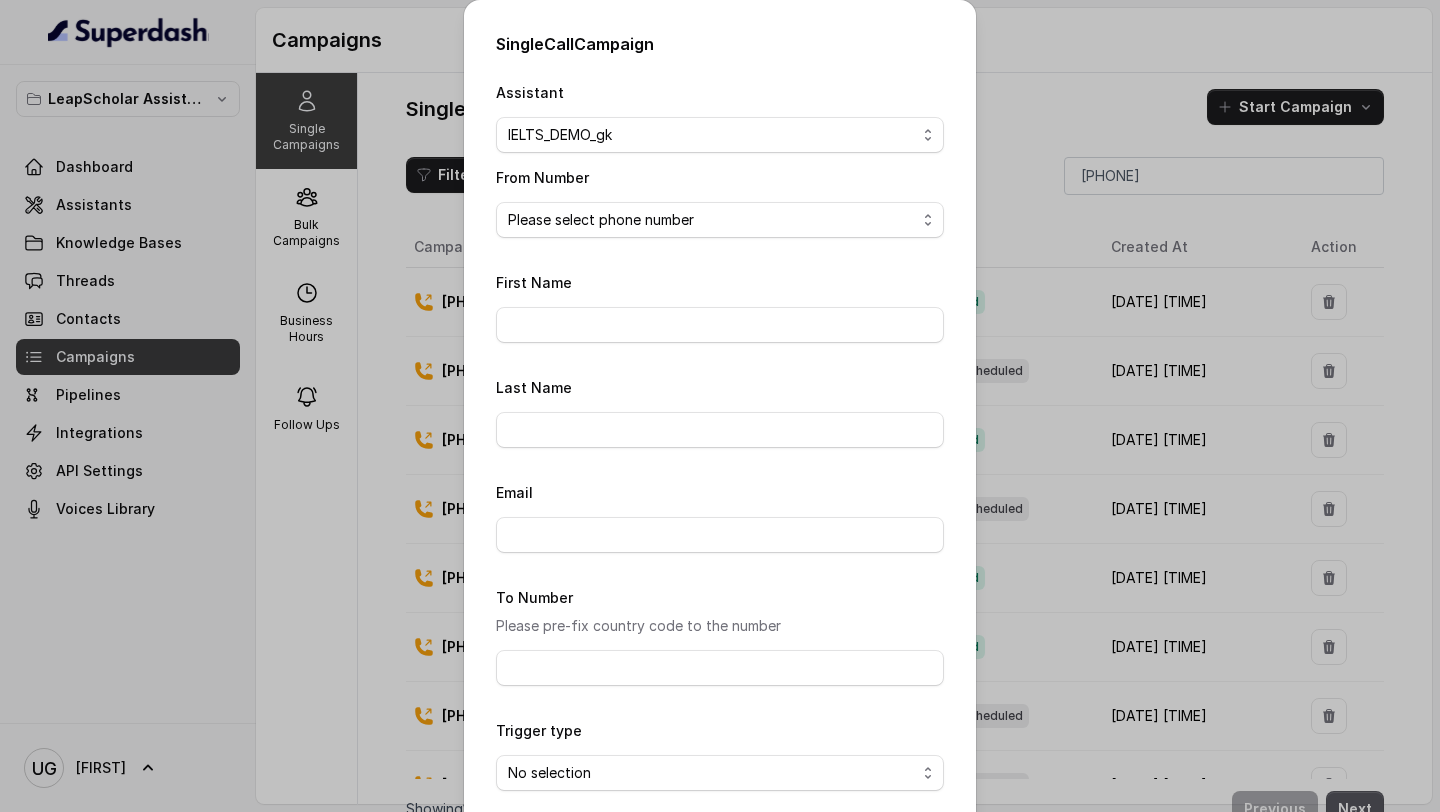 click on "Please select phone number" at bounding box center [720, 220] 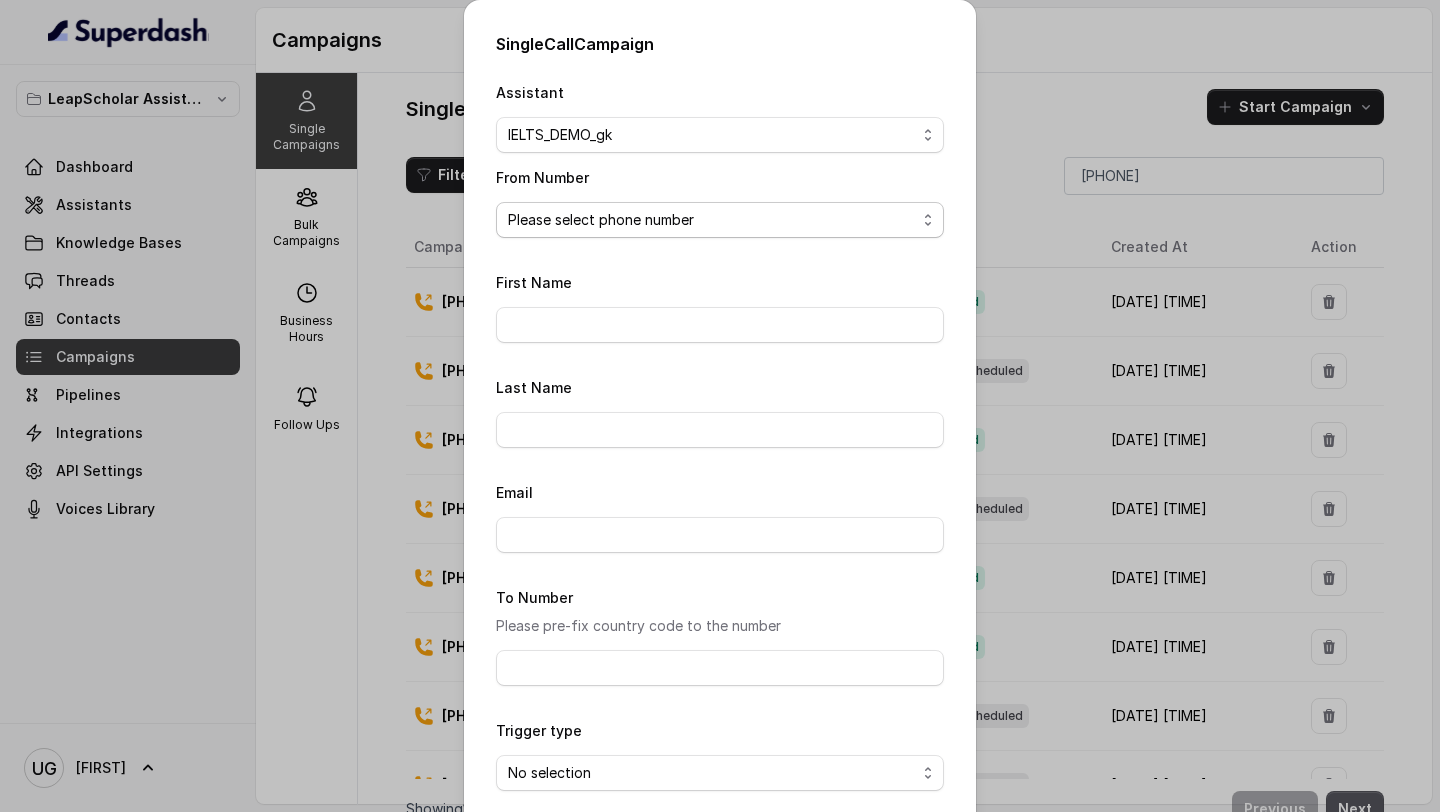 select on "[PHONE]" 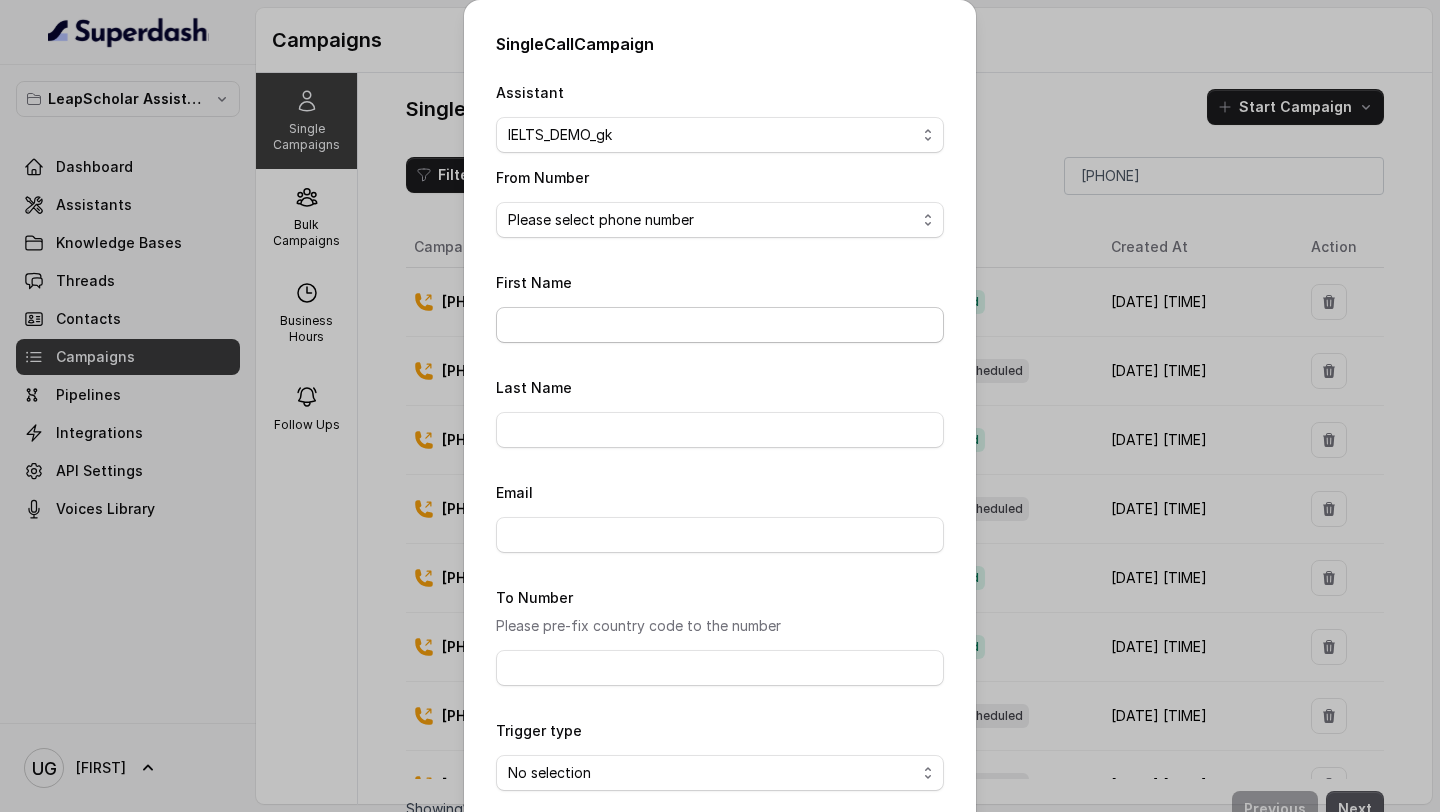 click on "First Name" at bounding box center [720, 306] 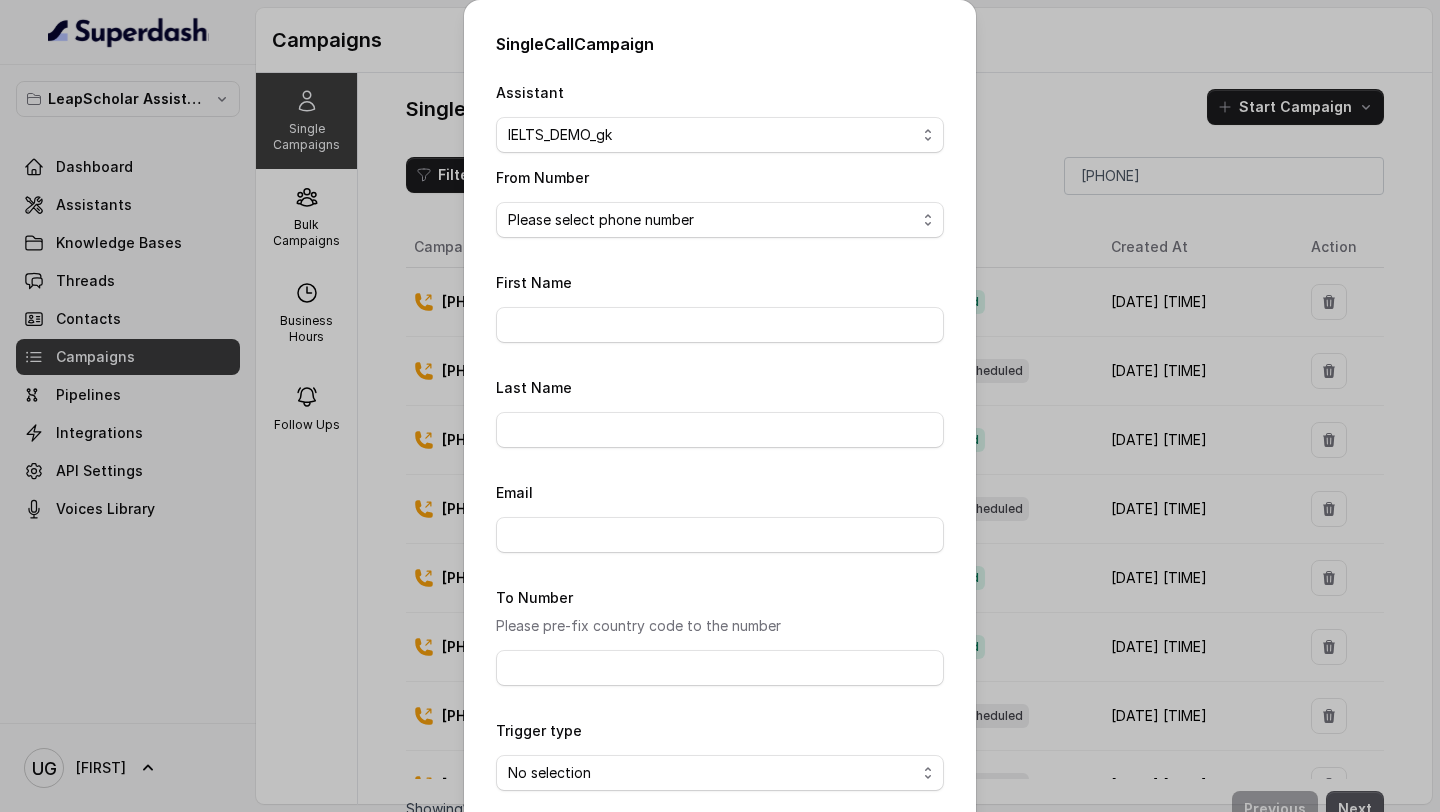 click on "First Name" at bounding box center (720, 325) 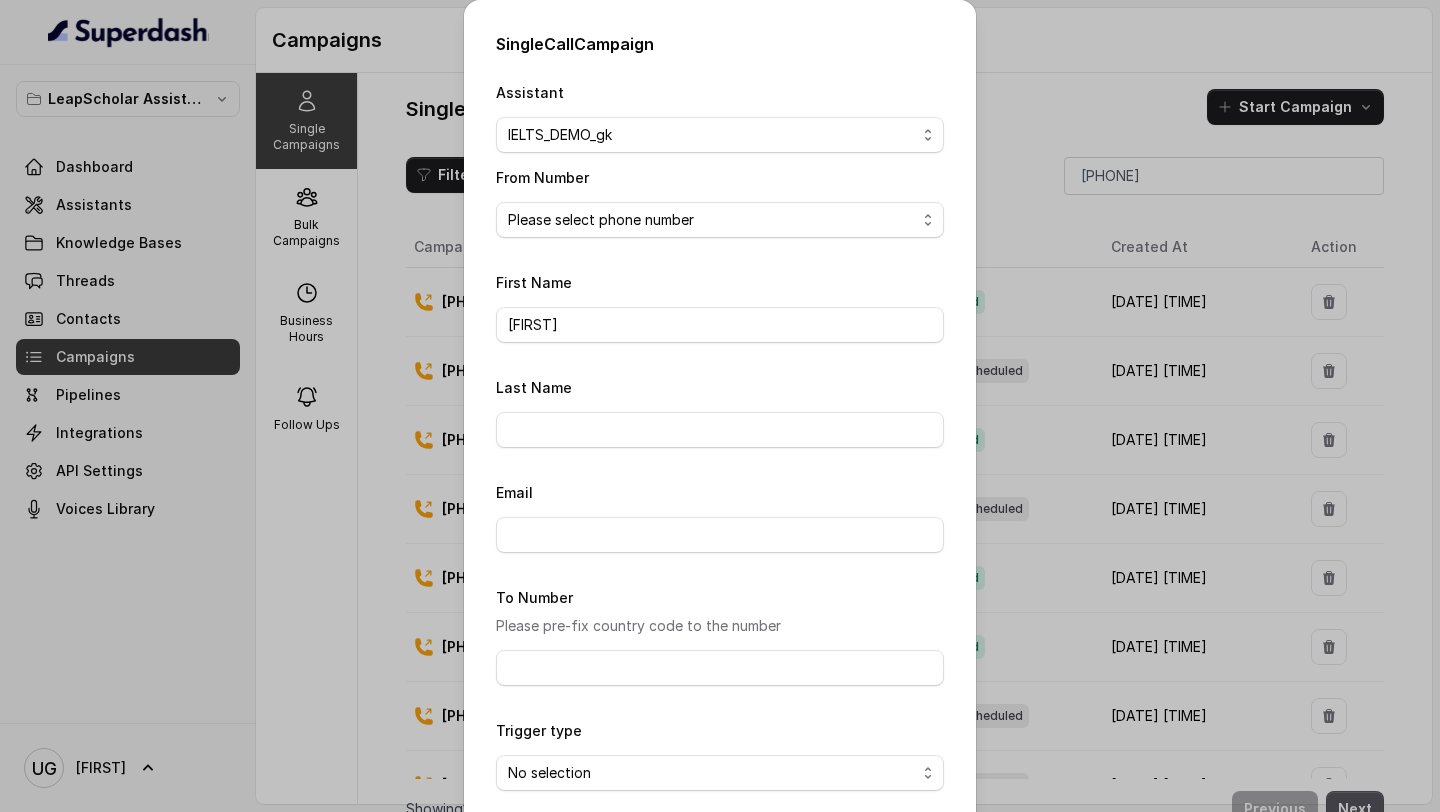 type on "[FIRST]" 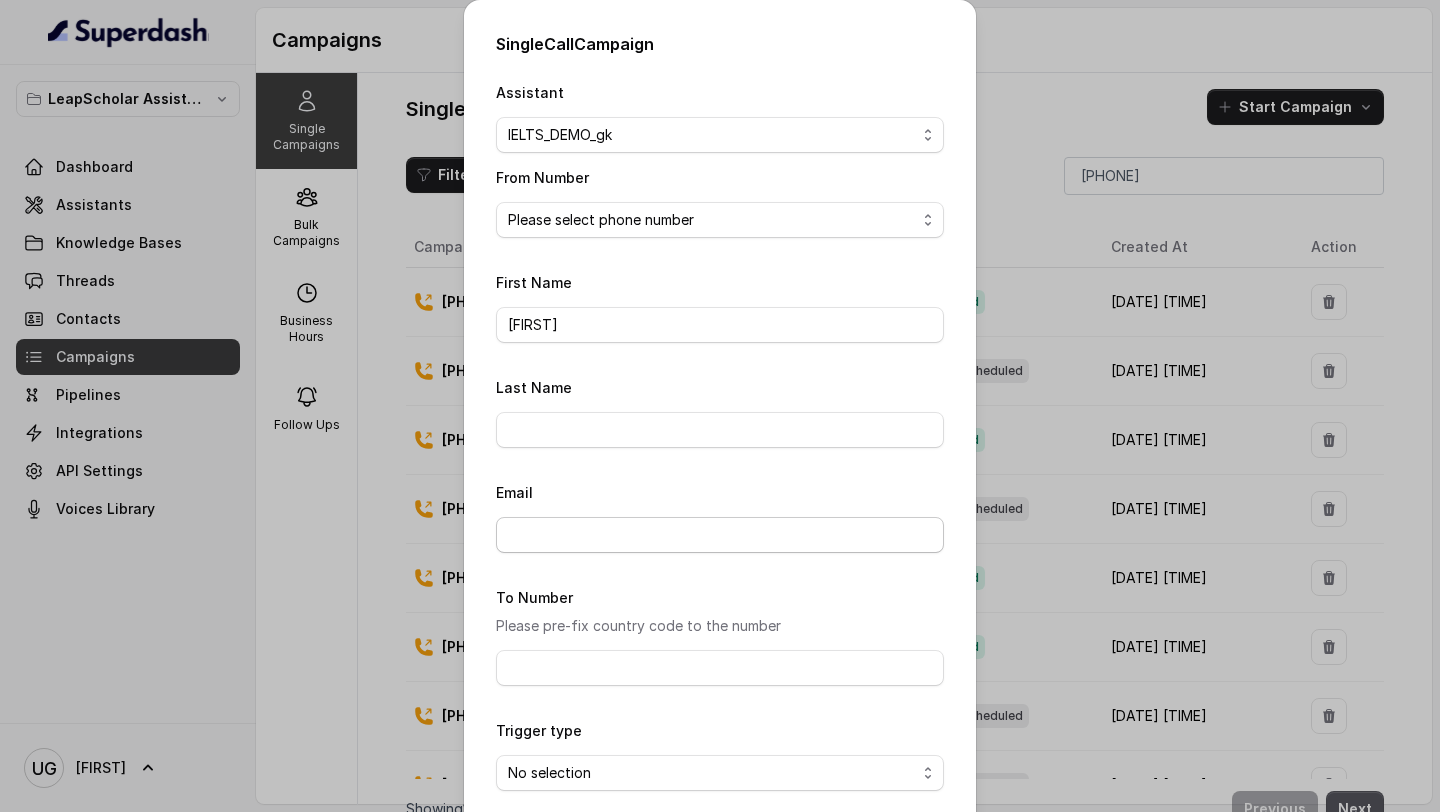 click on "Email" at bounding box center [720, 535] 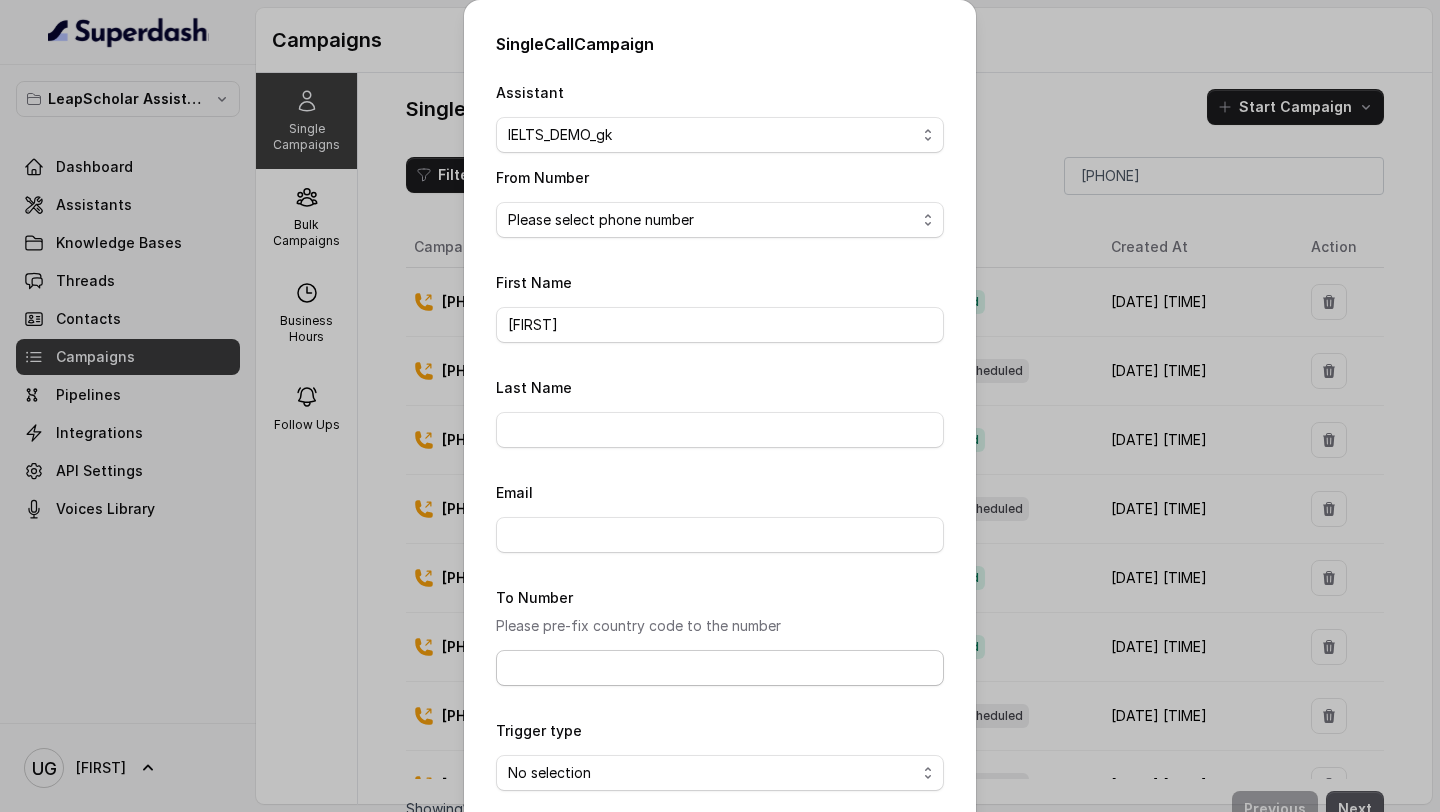 click on "To Number" at bounding box center [720, 668] 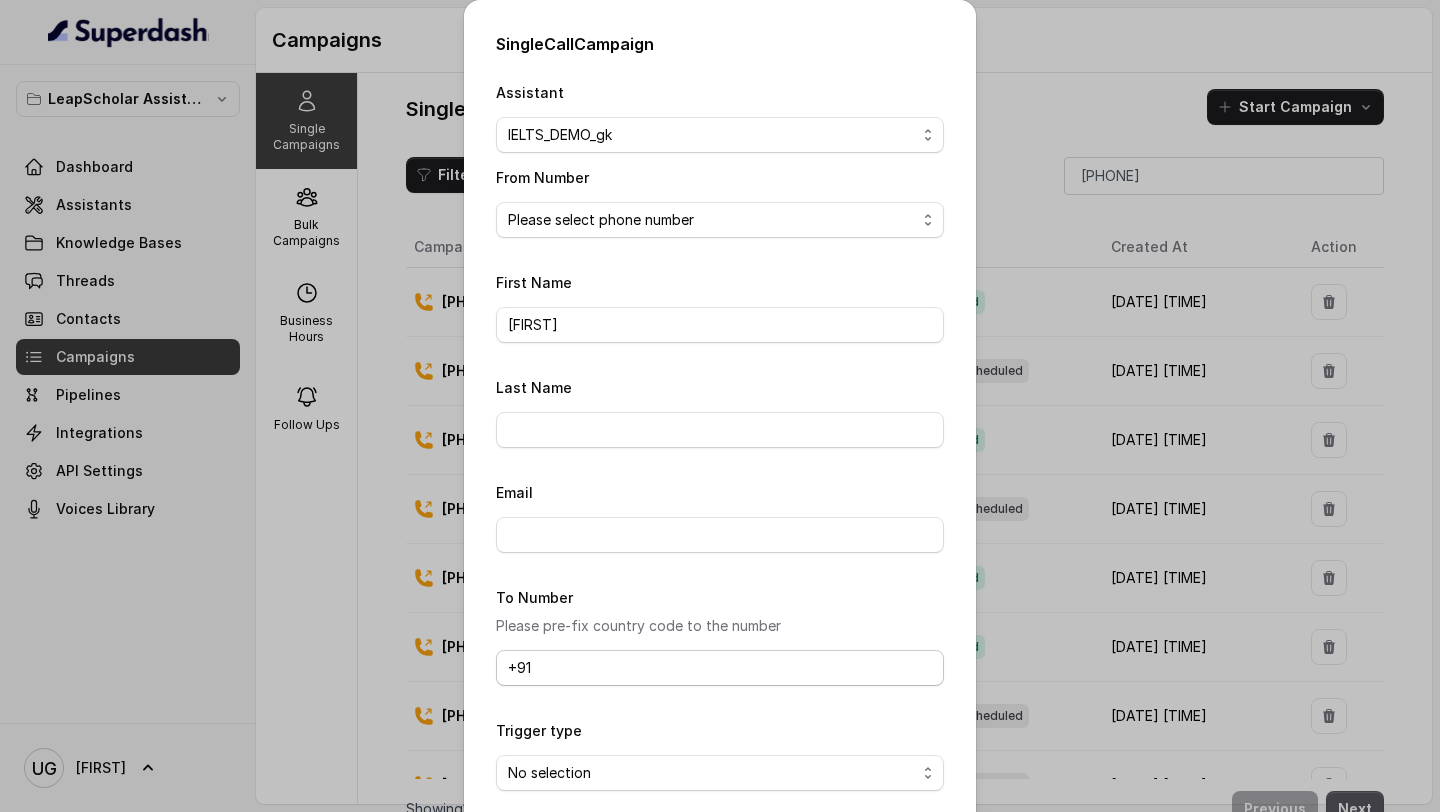 paste on "[PHONE]" 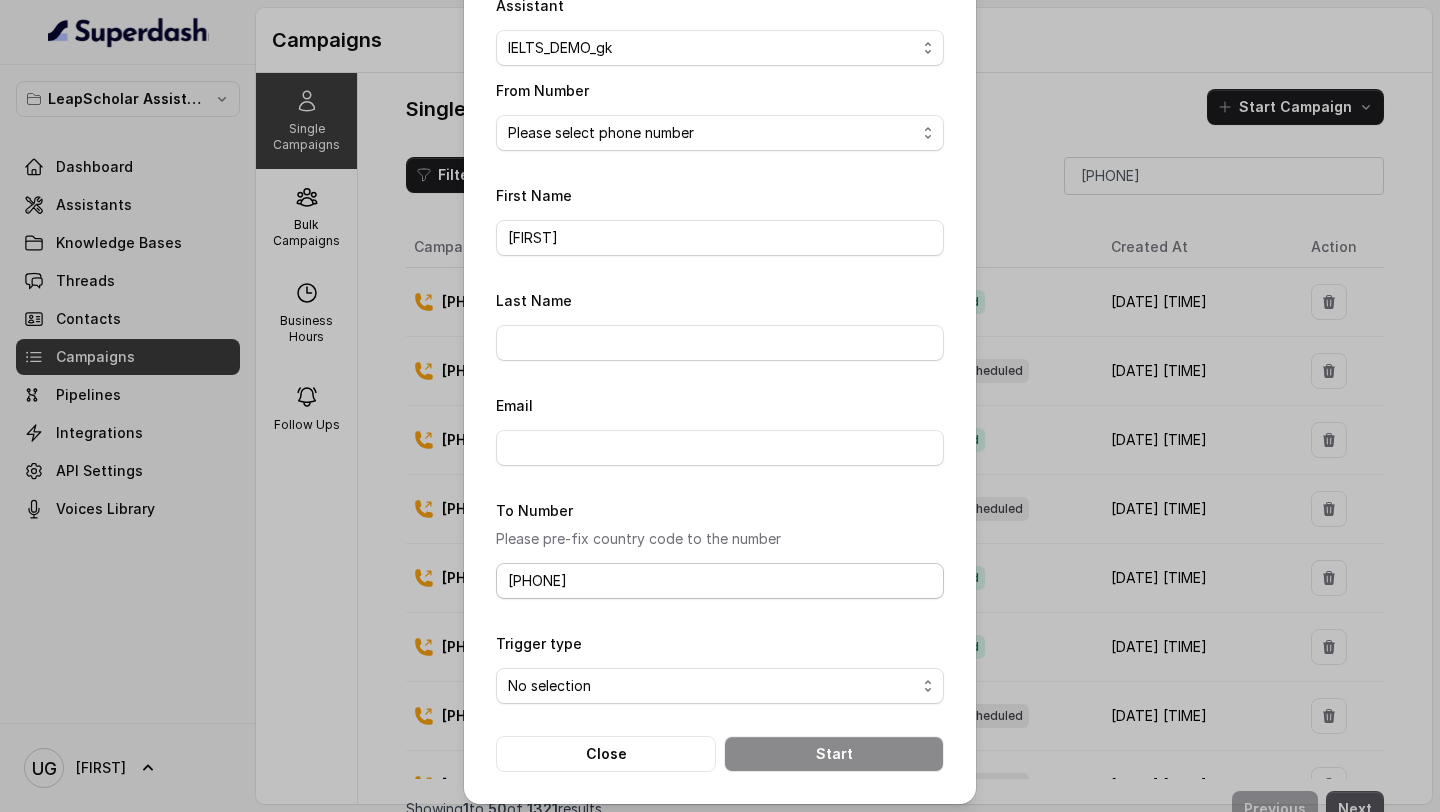 scroll, scrollTop: 91, scrollLeft: 0, axis: vertical 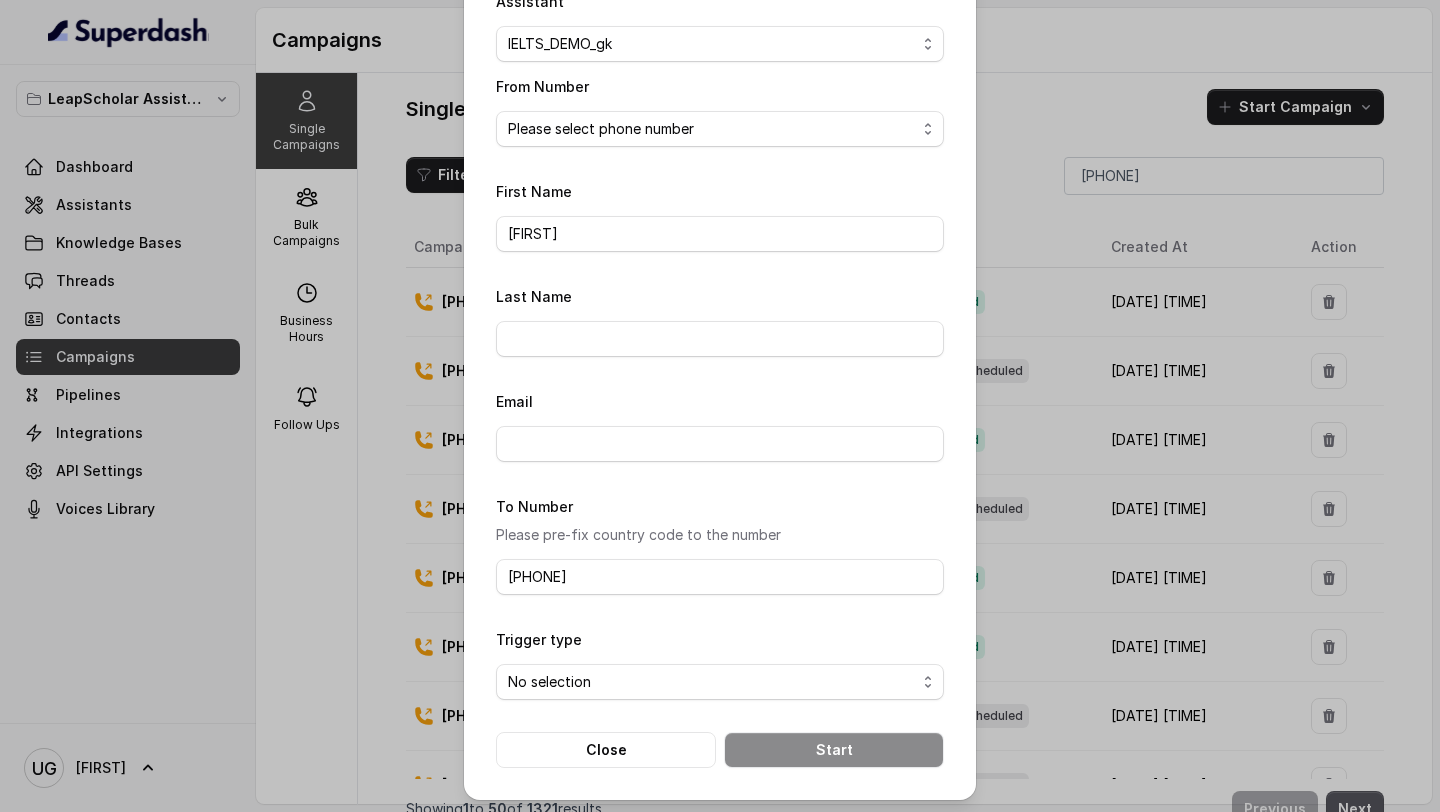 type on "[PHONE]" 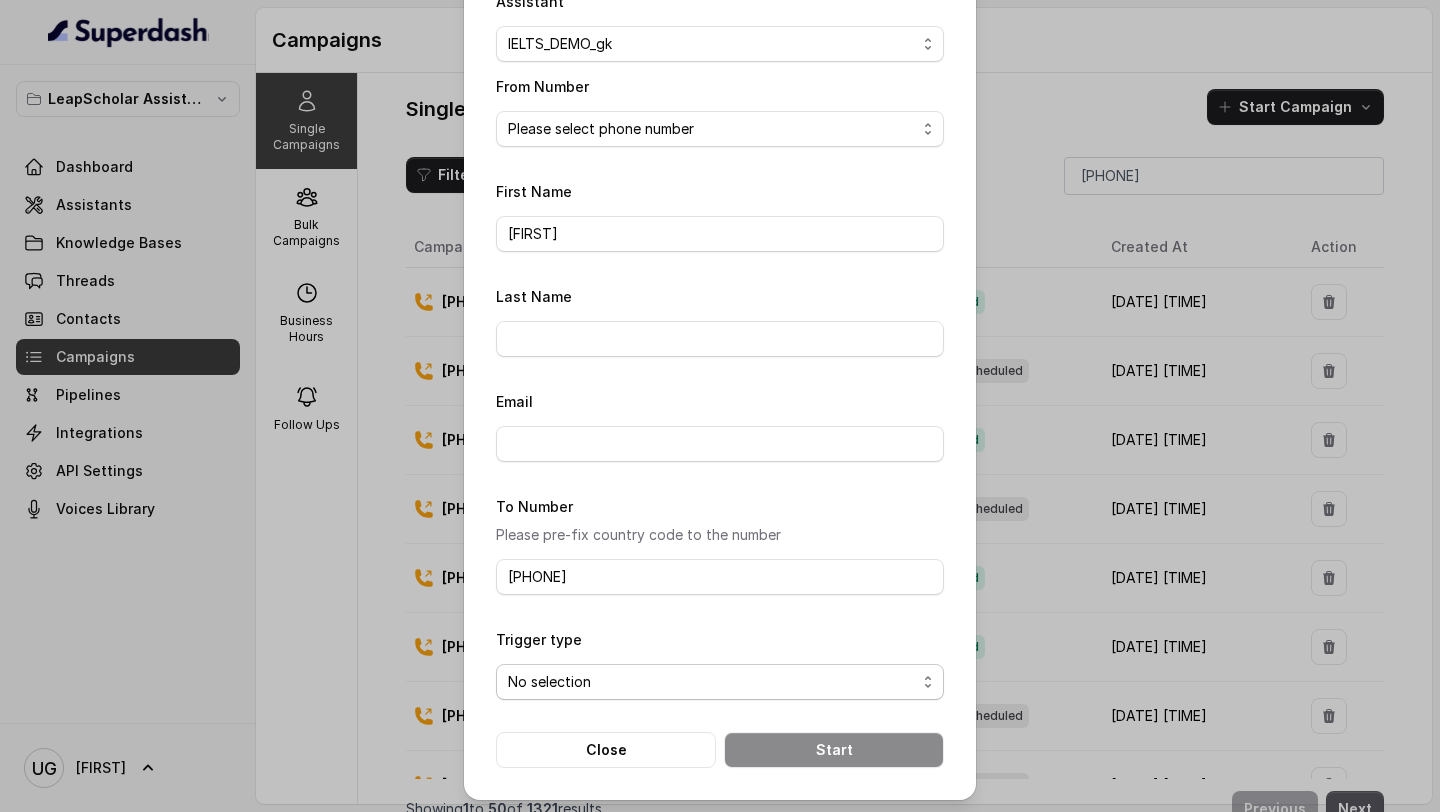 select on "triggerImmediately" 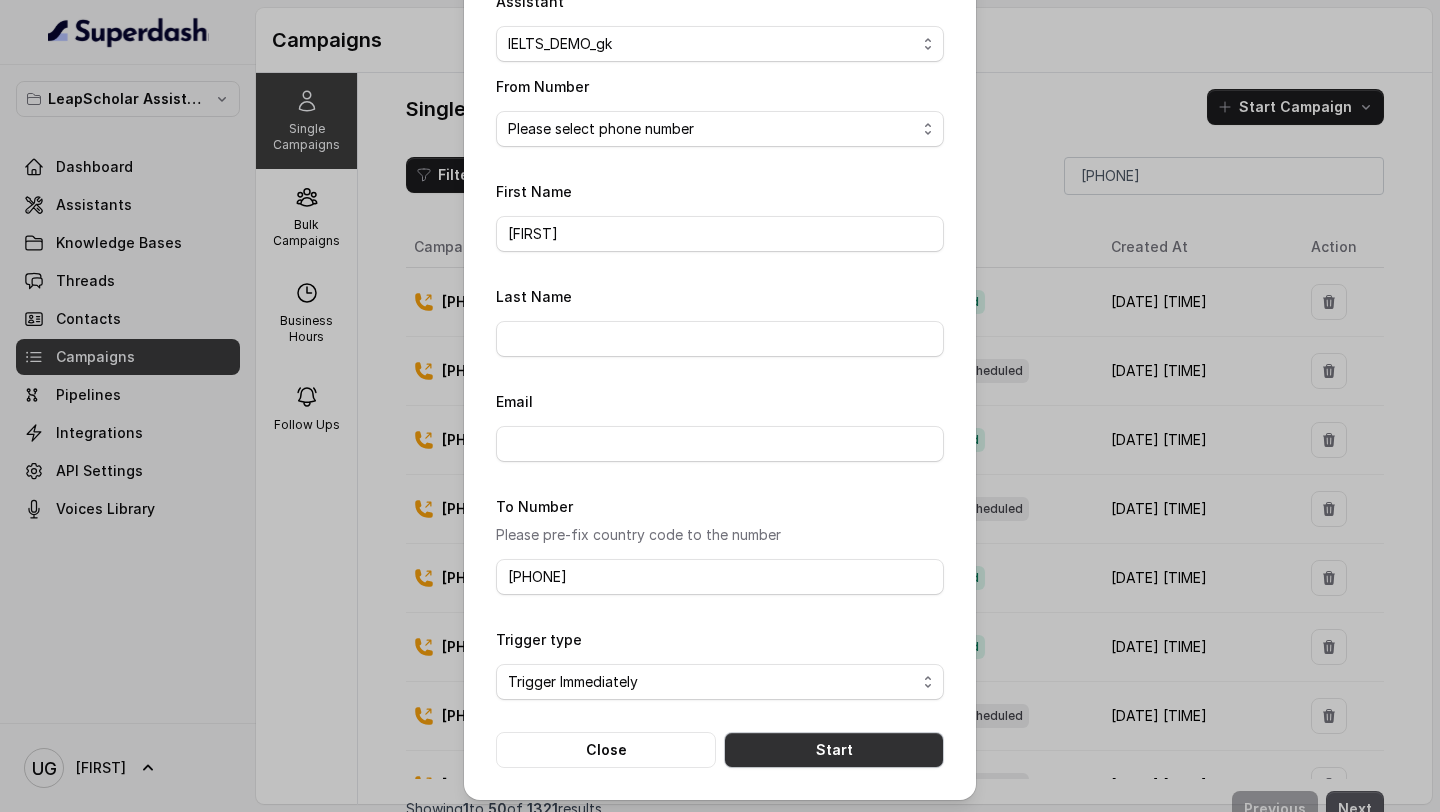 click on "Start" at bounding box center [834, 750] 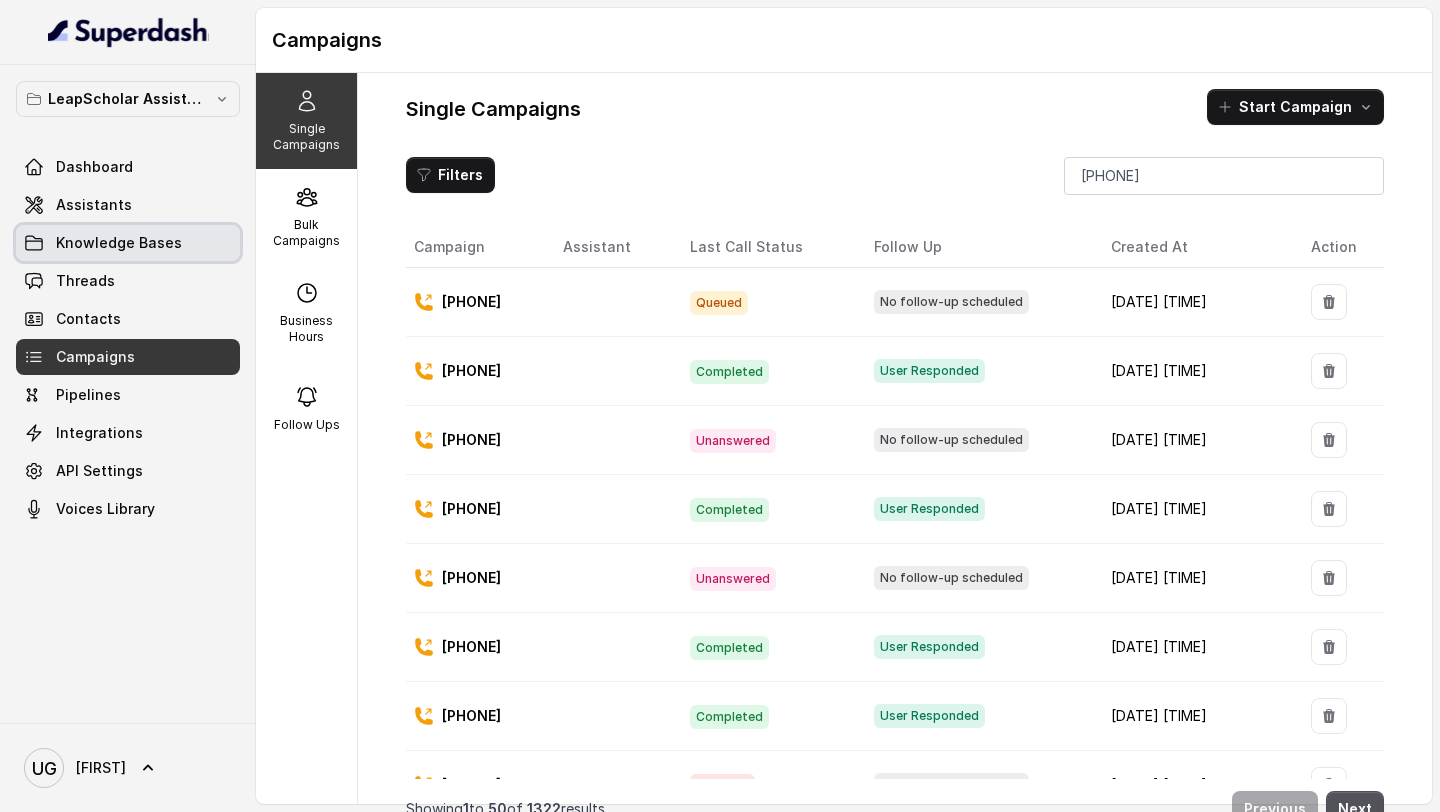 click on "Knowledge Bases" at bounding box center (119, 243) 